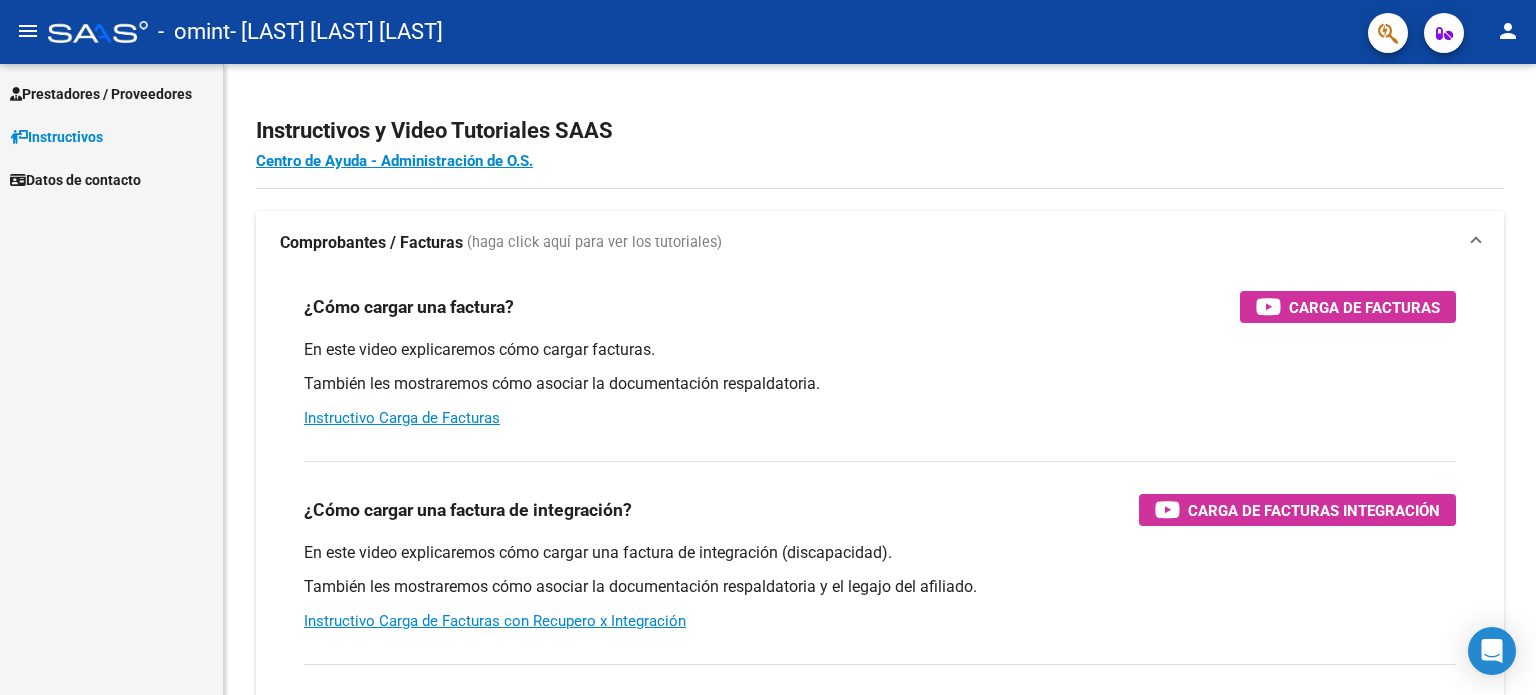 scroll, scrollTop: 0, scrollLeft: 0, axis: both 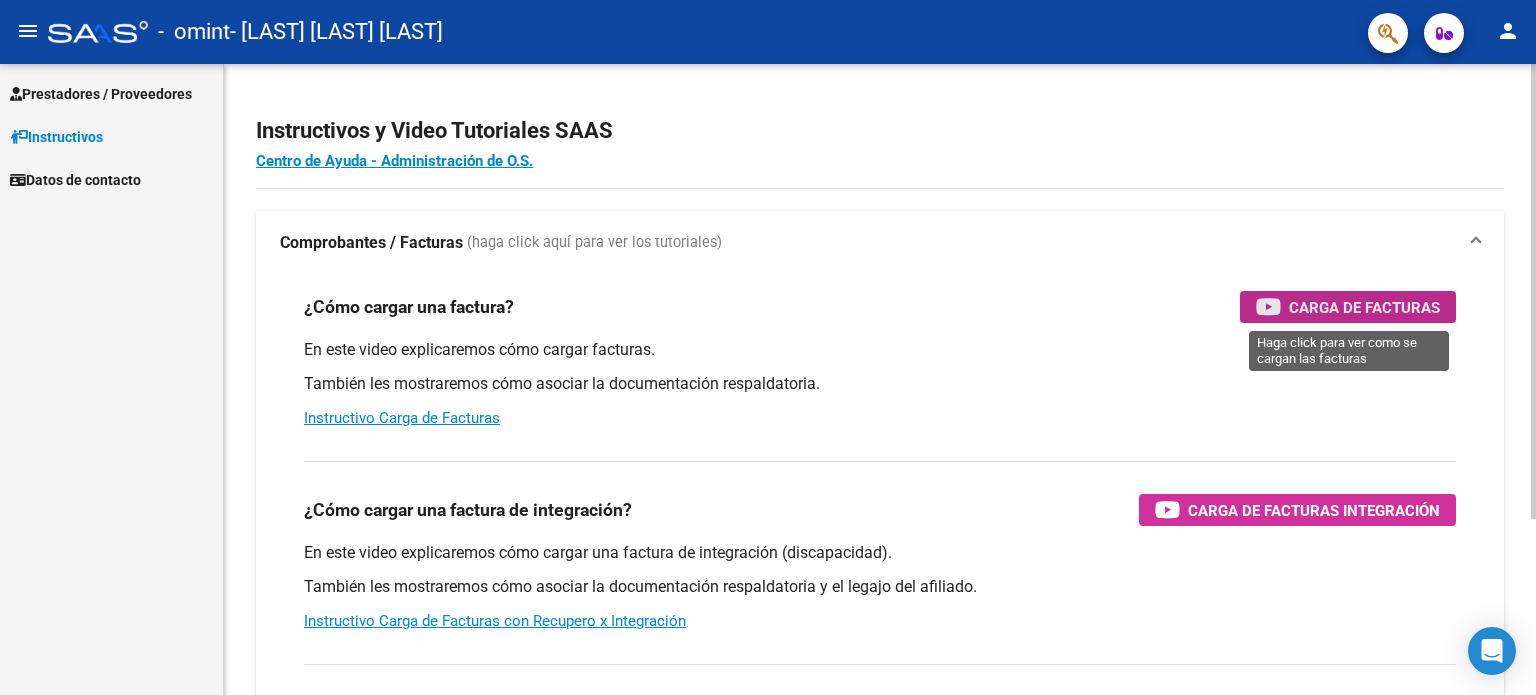 click on "Carga de Facturas" at bounding box center [1364, 307] 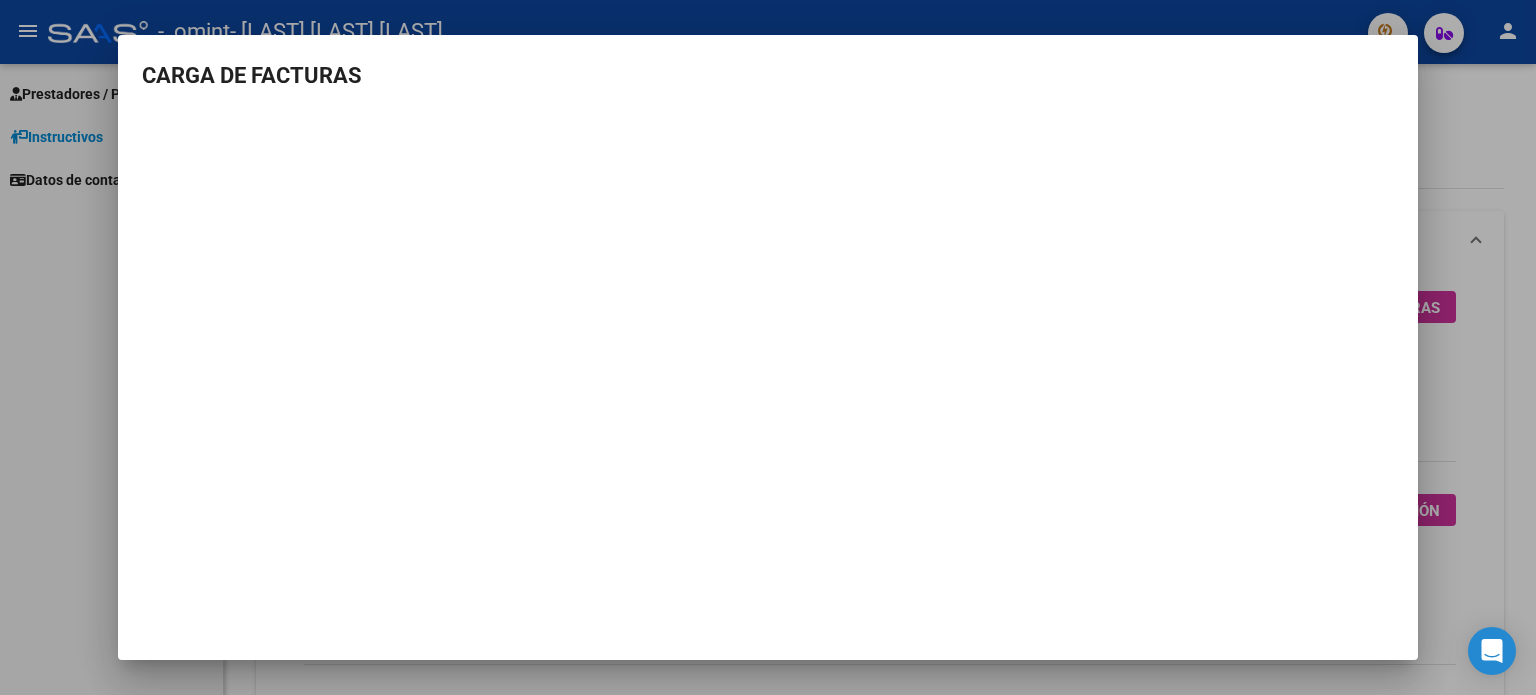 drag, startPoint x: 1420, startPoint y: 15, endPoint x: 1394, endPoint y: 41, distance: 36.769554 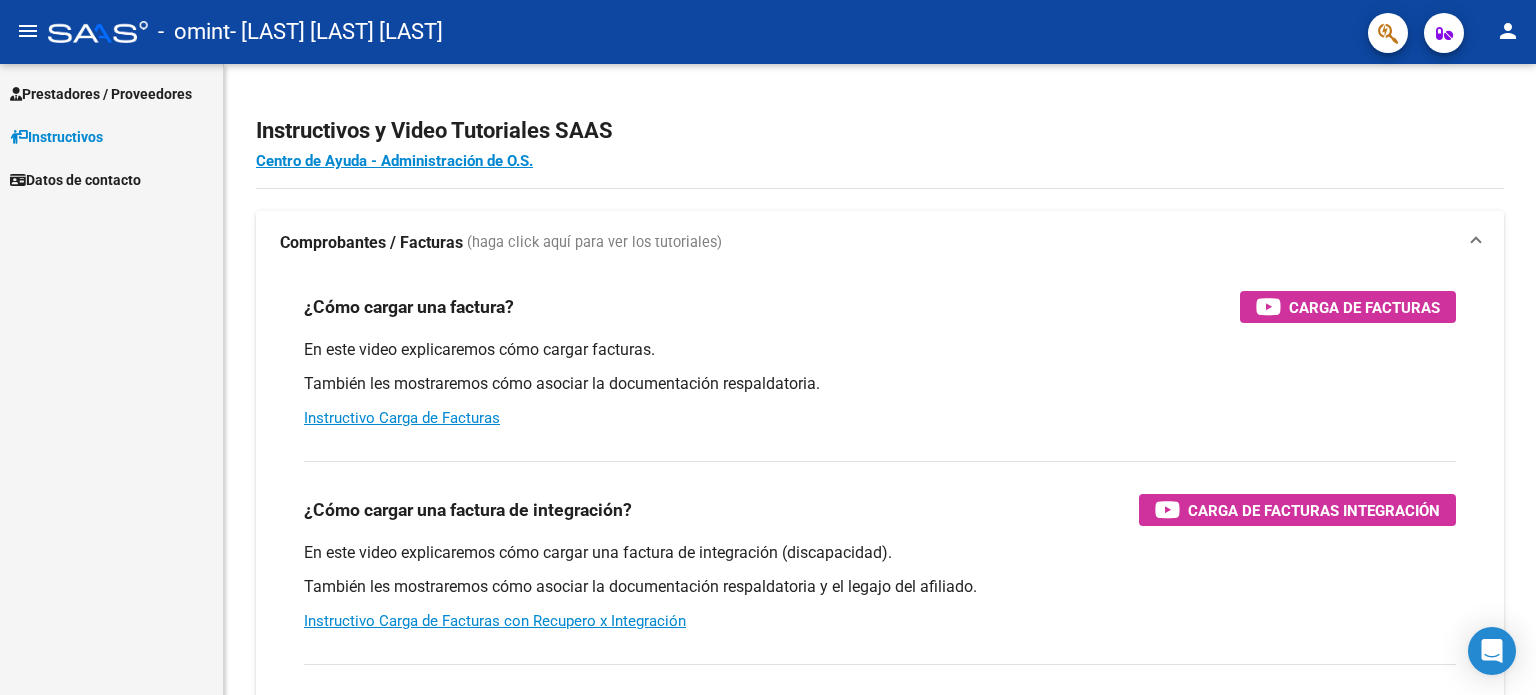 click 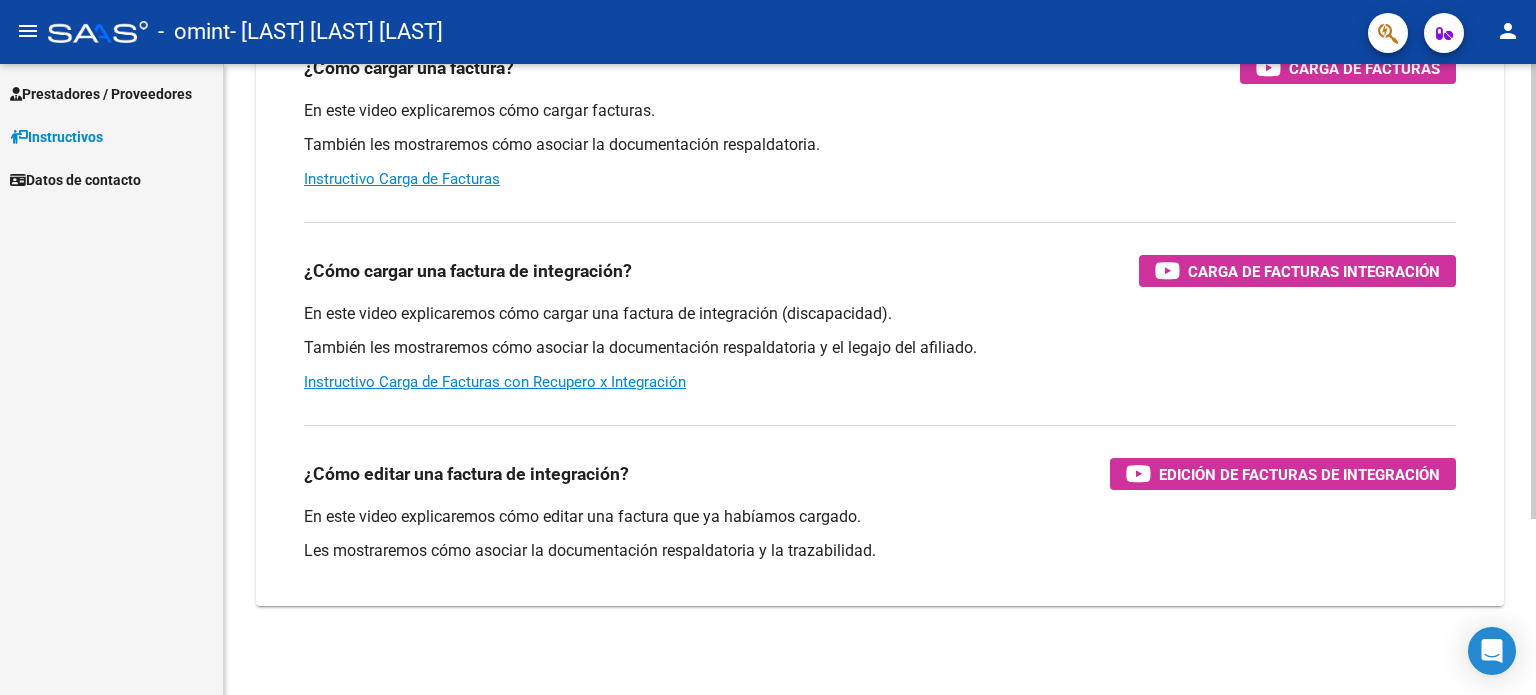 scroll, scrollTop: 245, scrollLeft: 0, axis: vertical 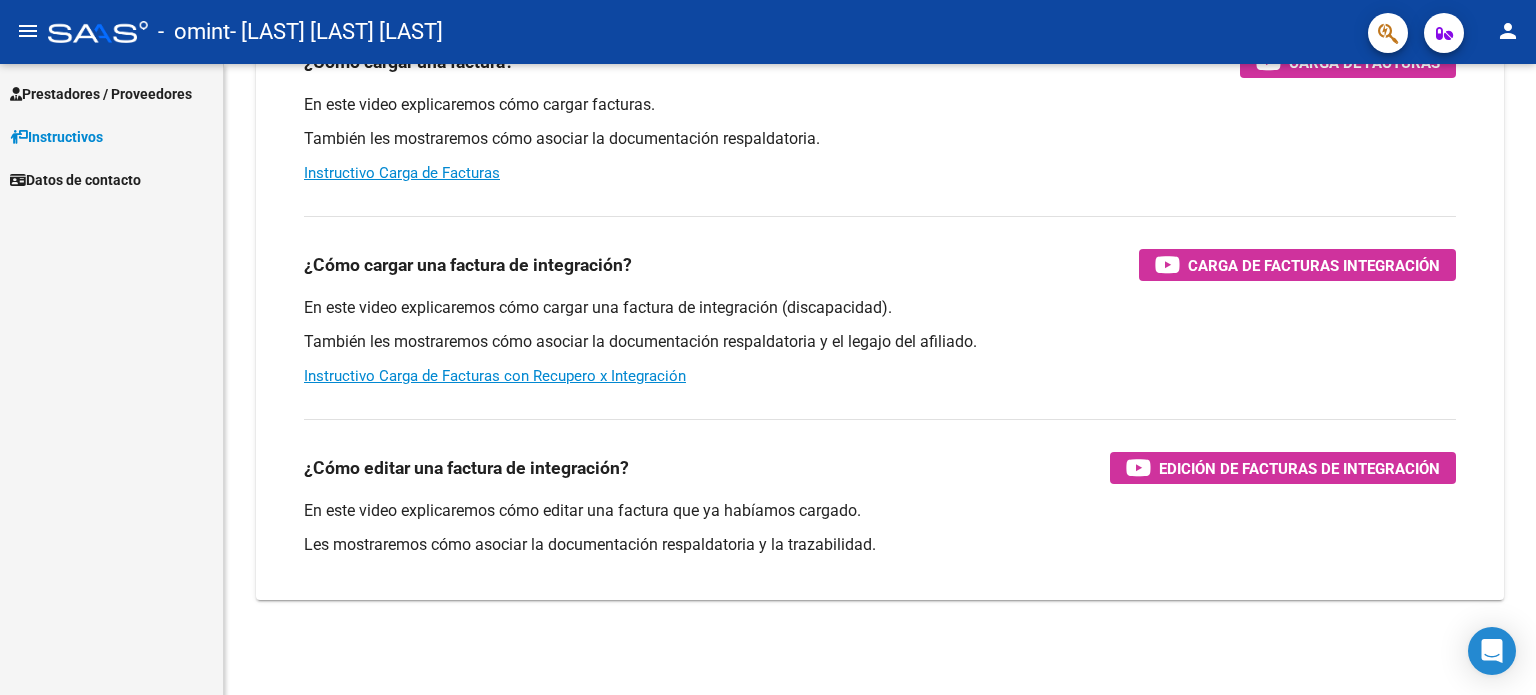 click on "Prestadores / Proveedores" at bounding box center [101, 94] 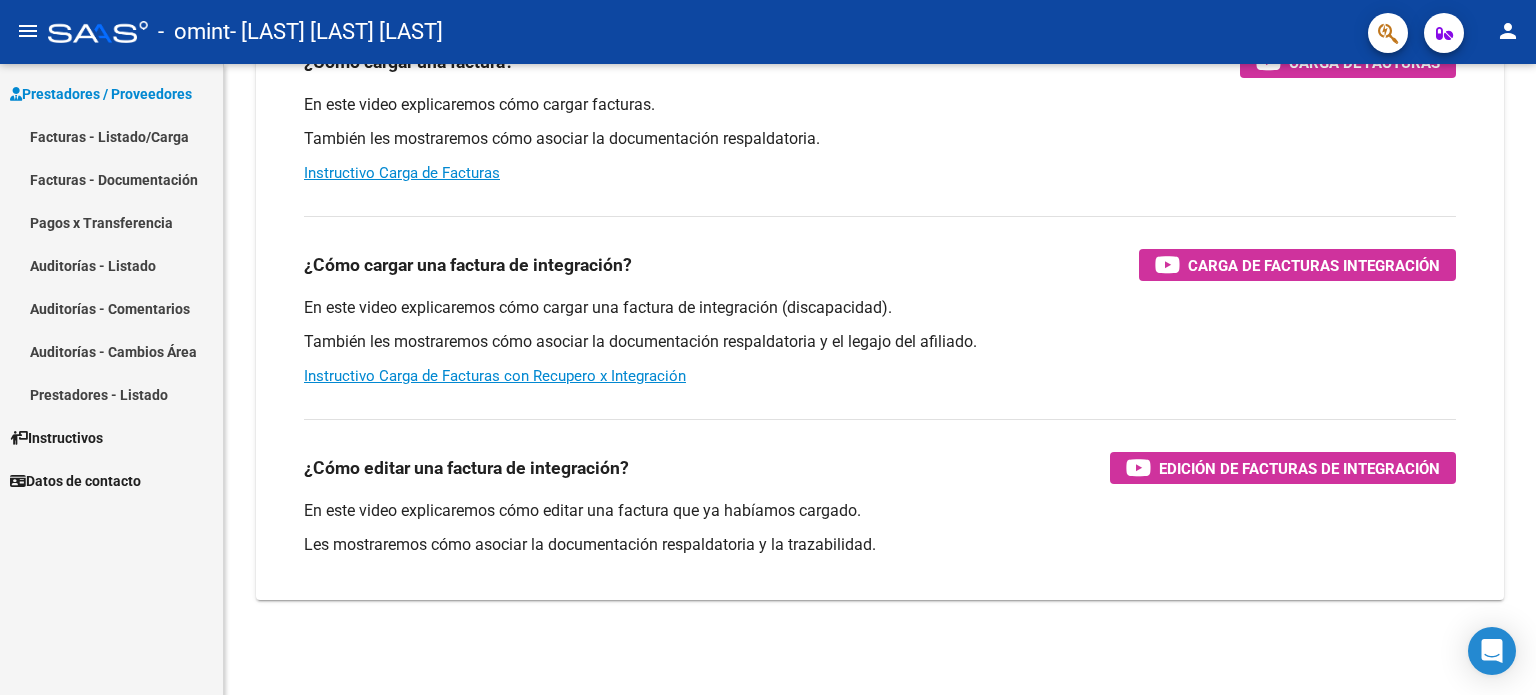click on "Facturas - Listado/Carga" at bounding box center [111, 136] 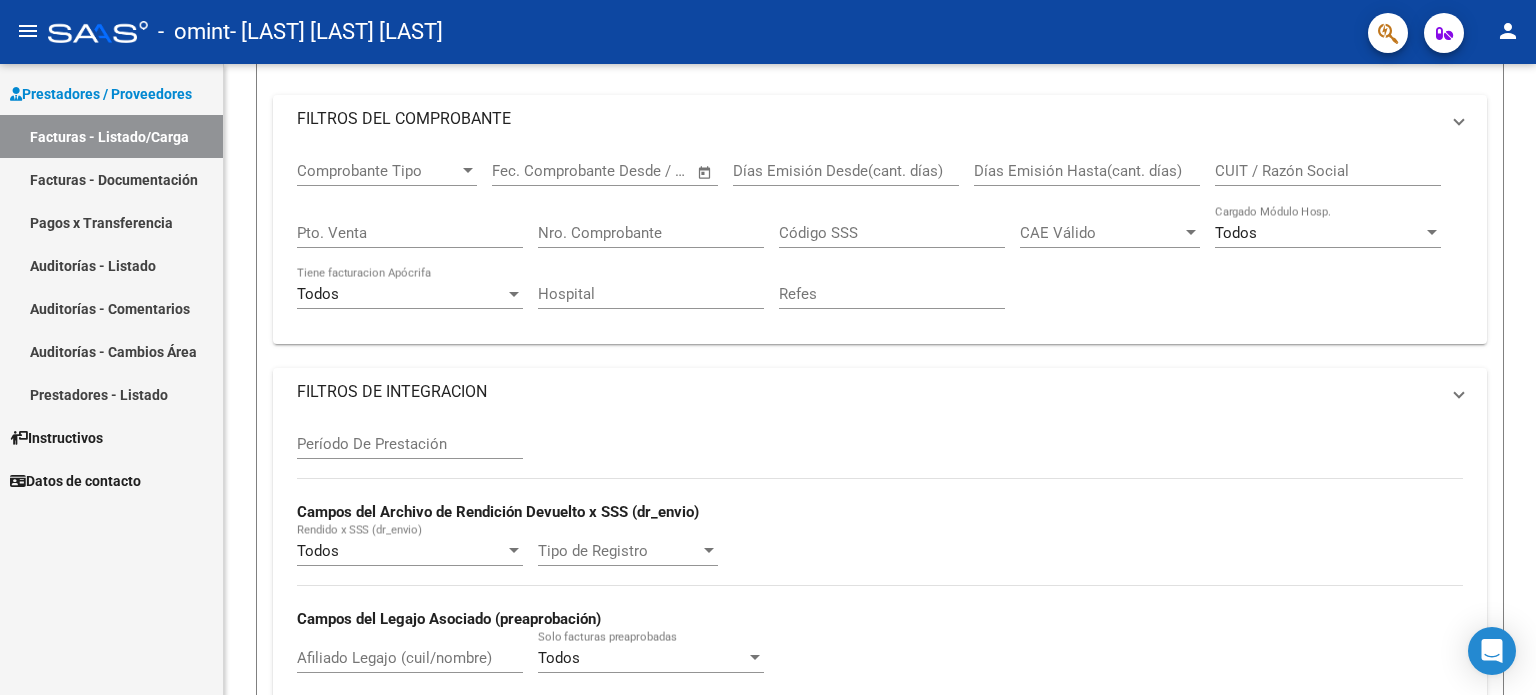 scroll, scrollTop: 0, scrollLeft: 0, axis: both 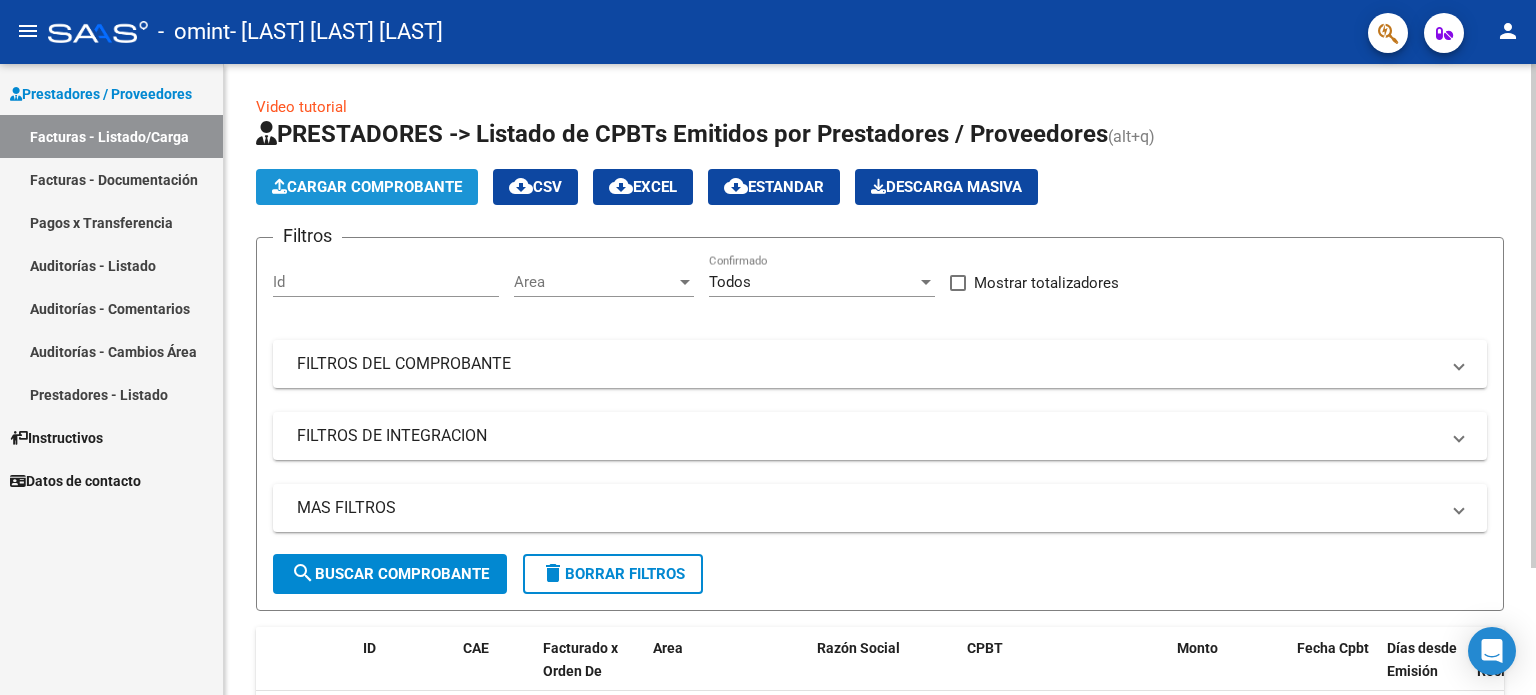 click on "Cargar Comprobante" 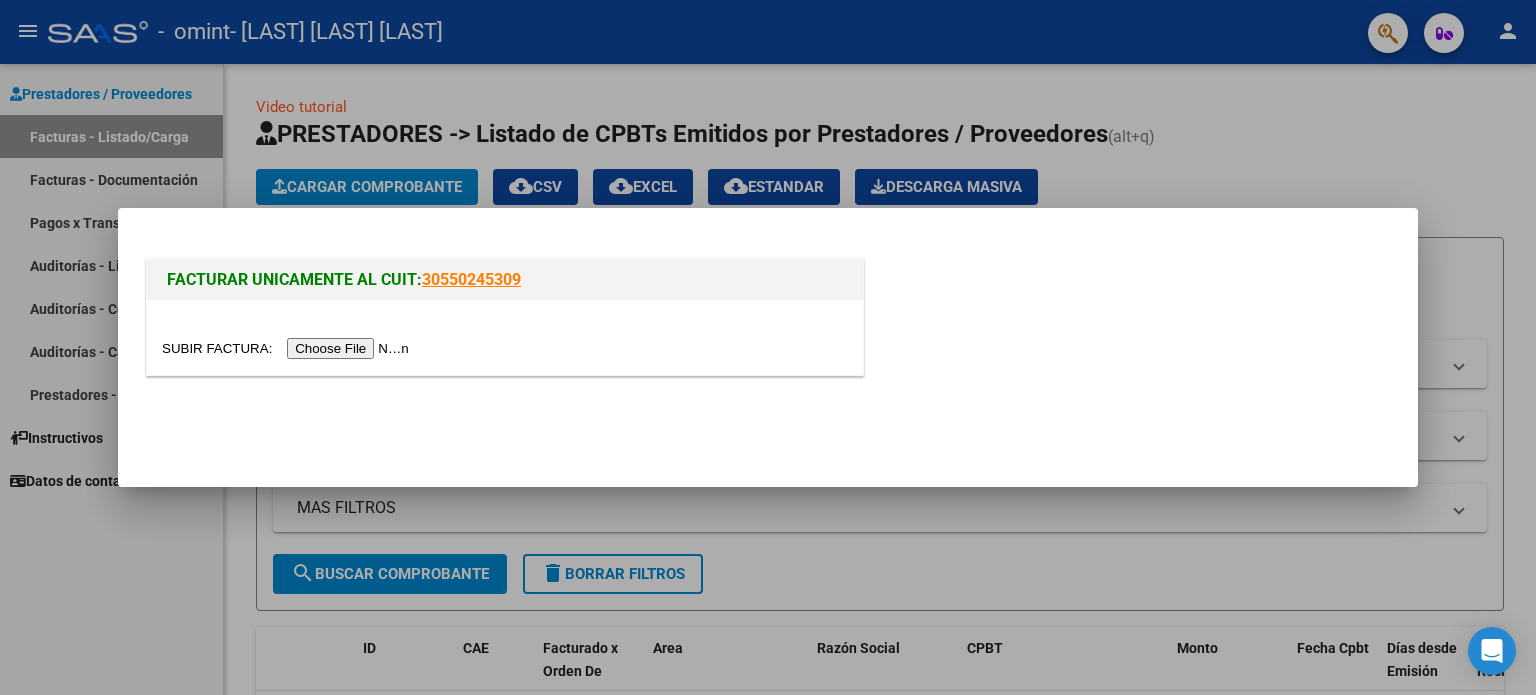 click at bounding box center [288, 348] 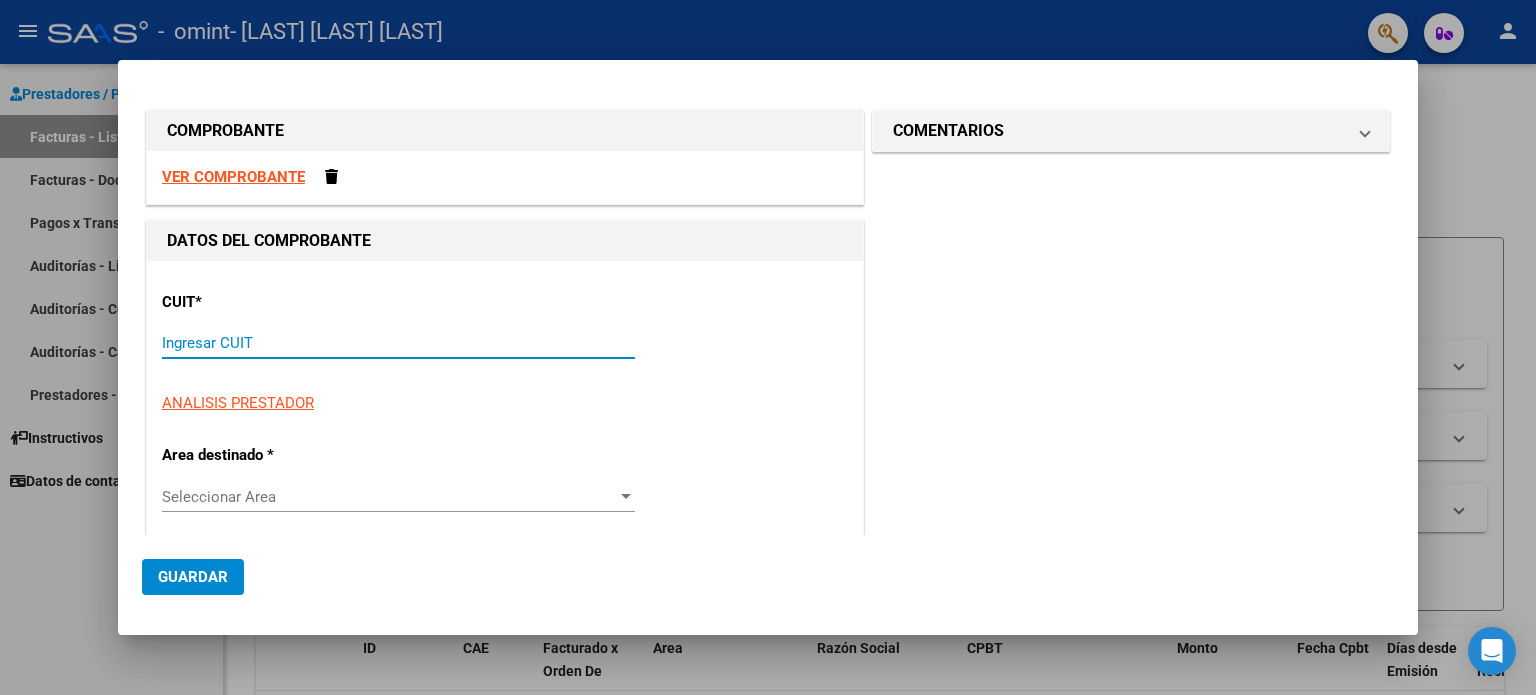 click on "Ingresar CUIT" at bounding box center [398, 343] 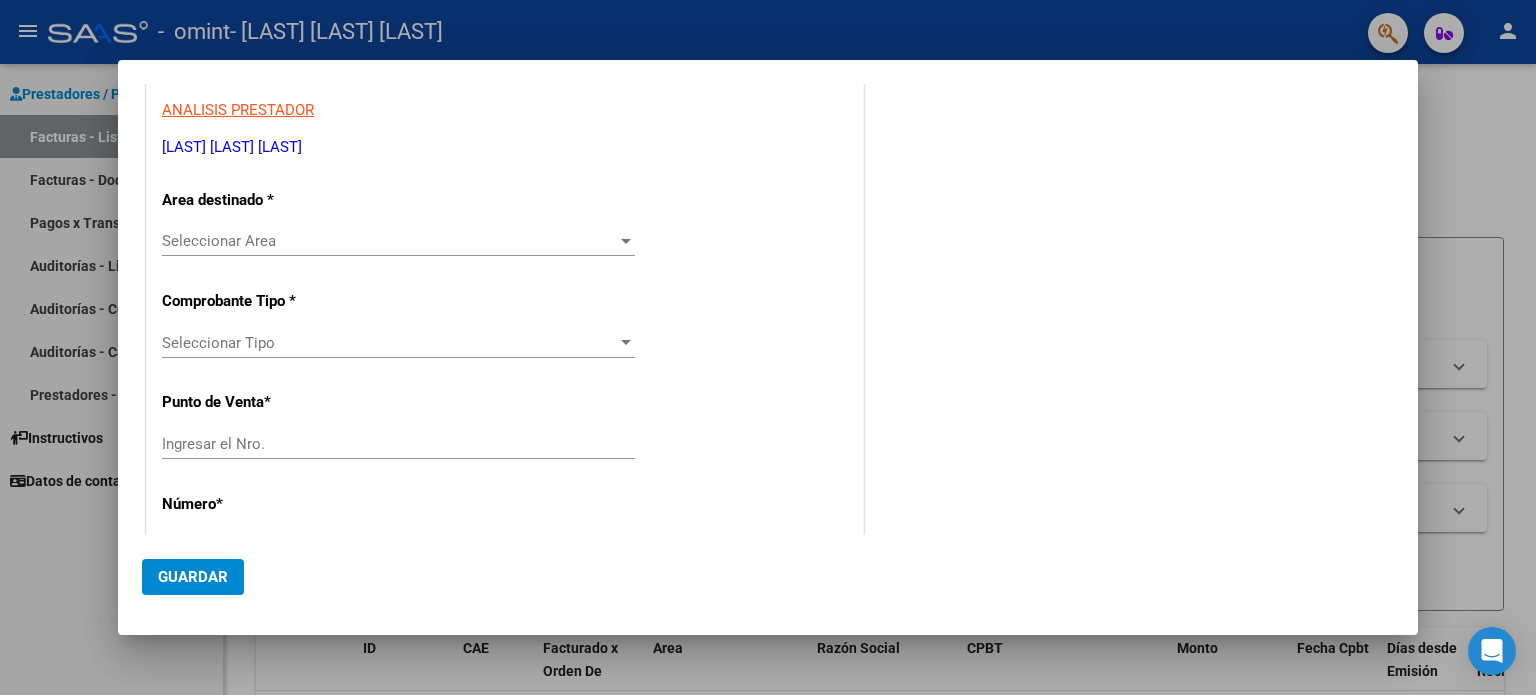 scroll, scrollTop: 300, scrollLeft: 0, axis: vertical 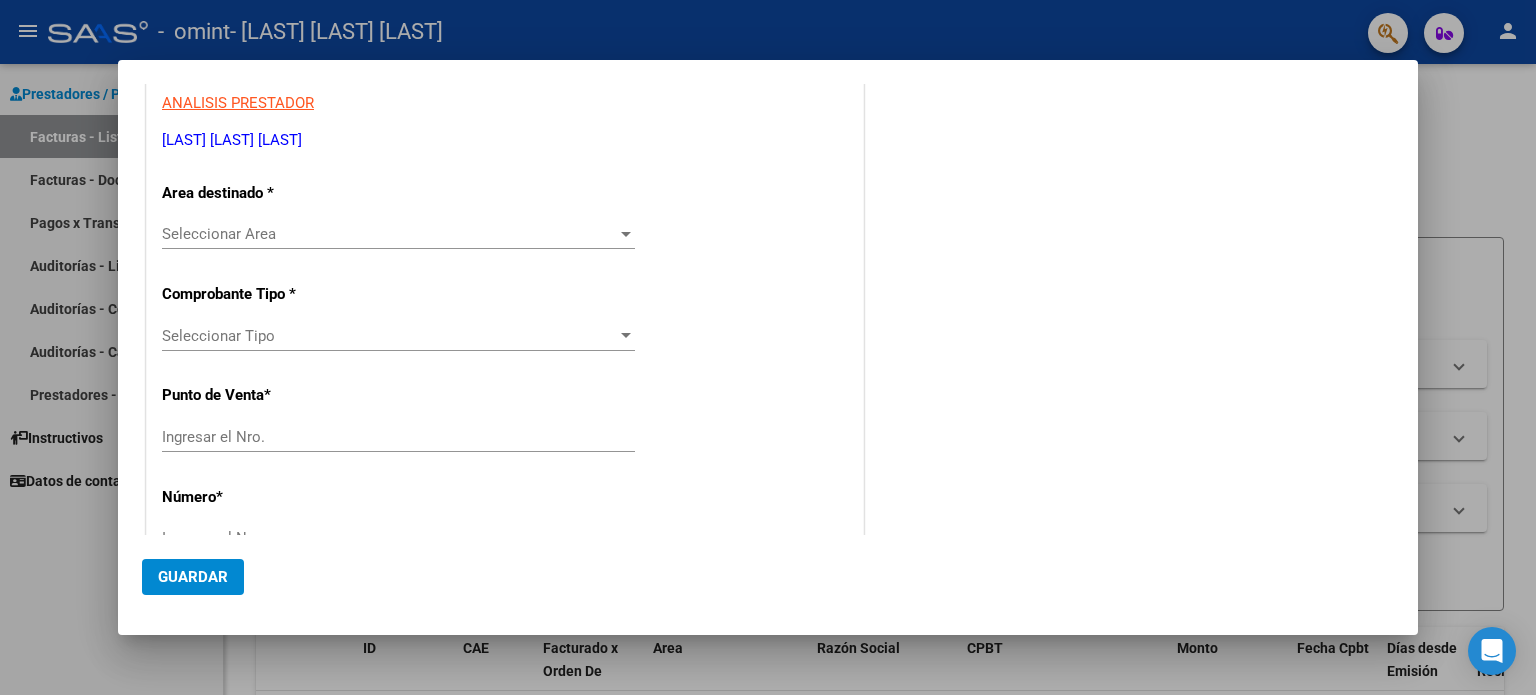 type on "[NUMBER]" 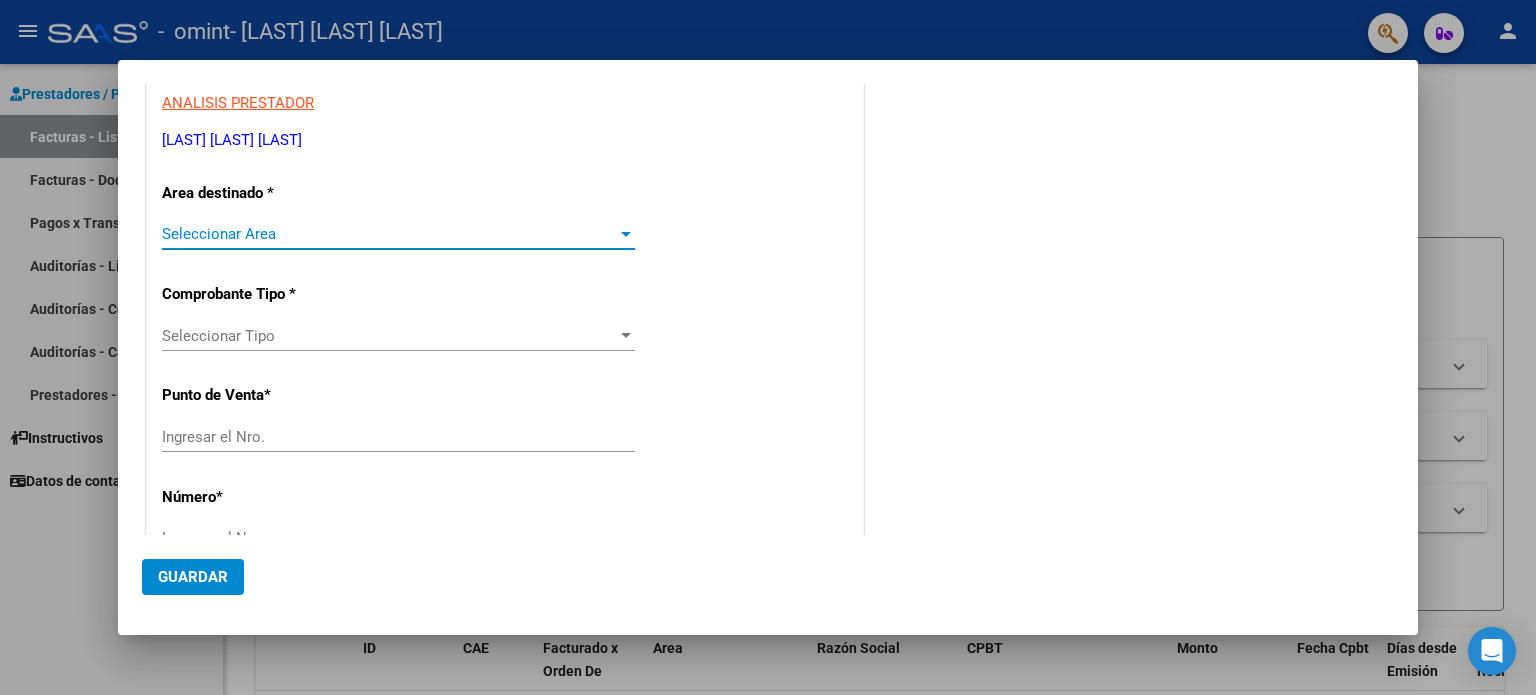 click at bounding box center (626, 234) 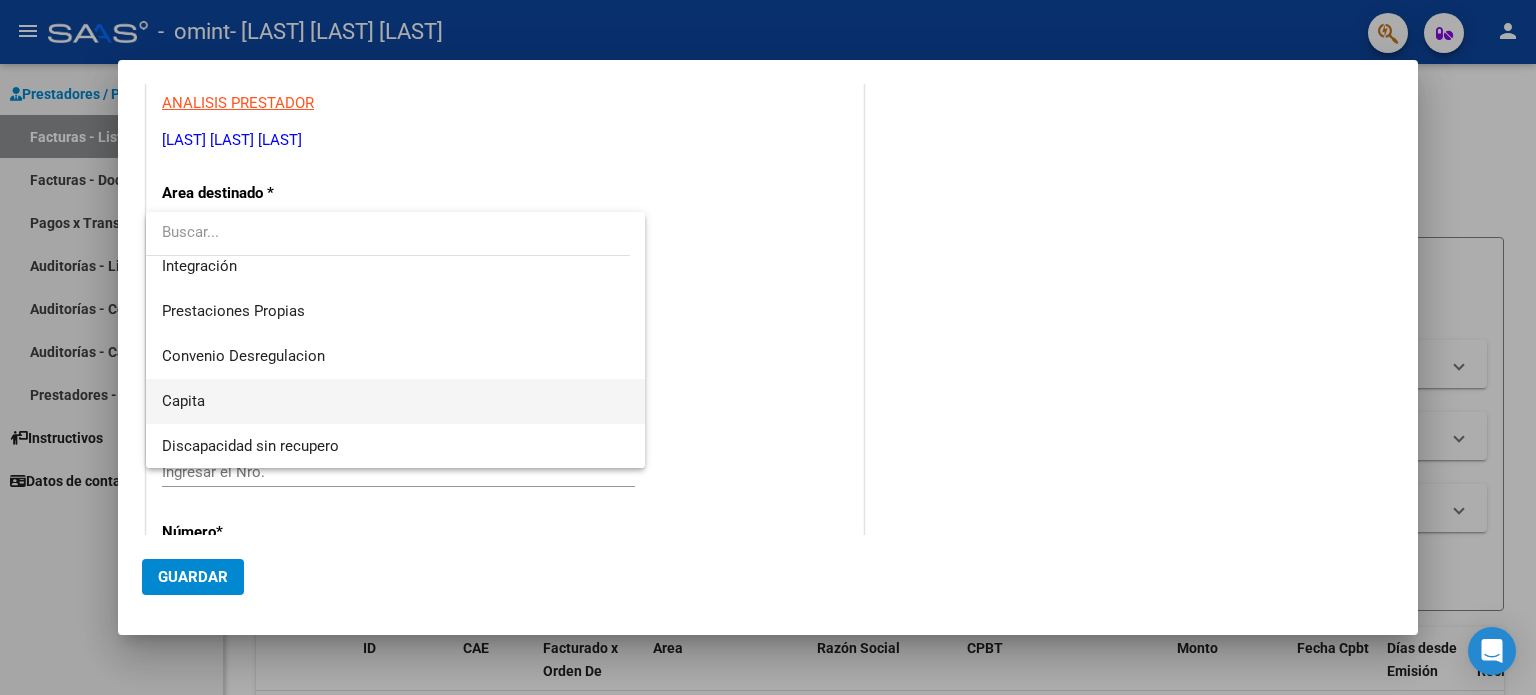 scroll, scrollTop: 48, scrollLeft: 0, axis: vertical 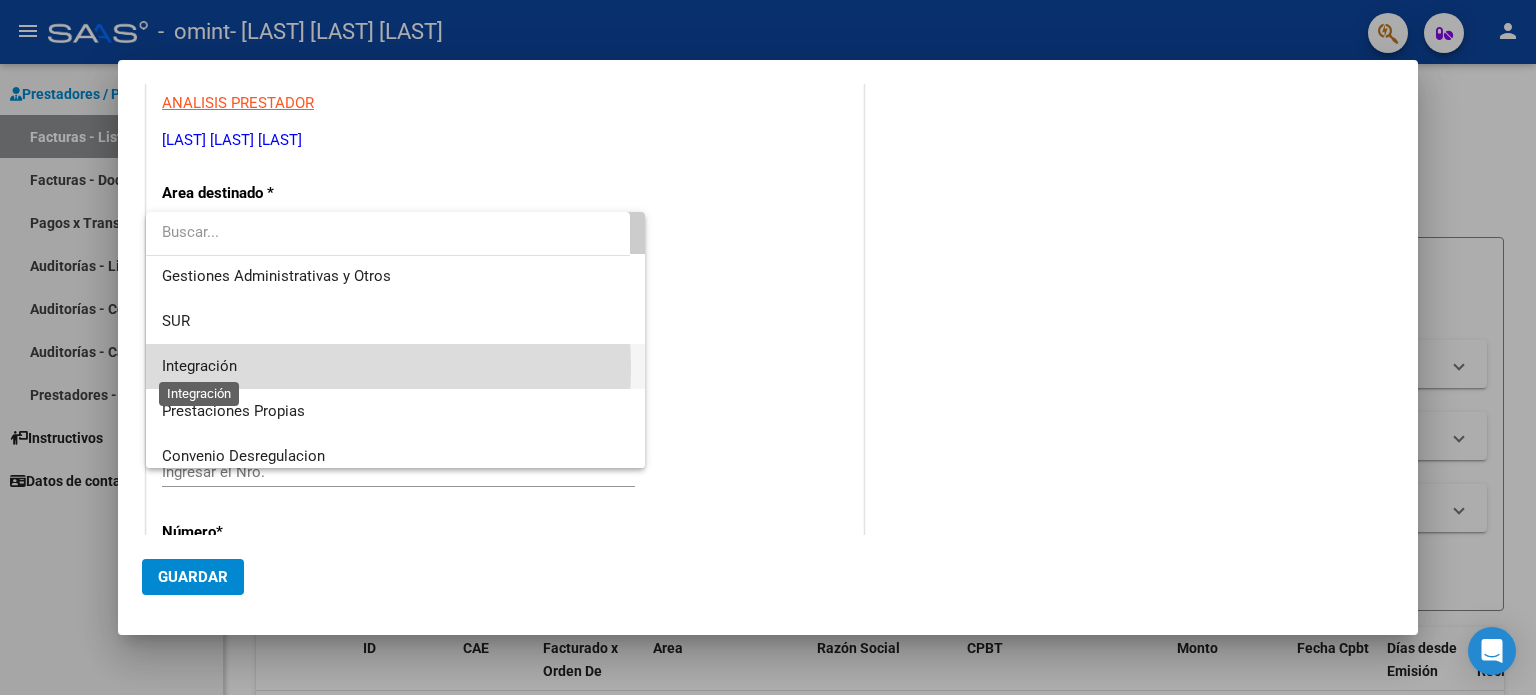 click on "Integración" at bounding box center [199, 366] 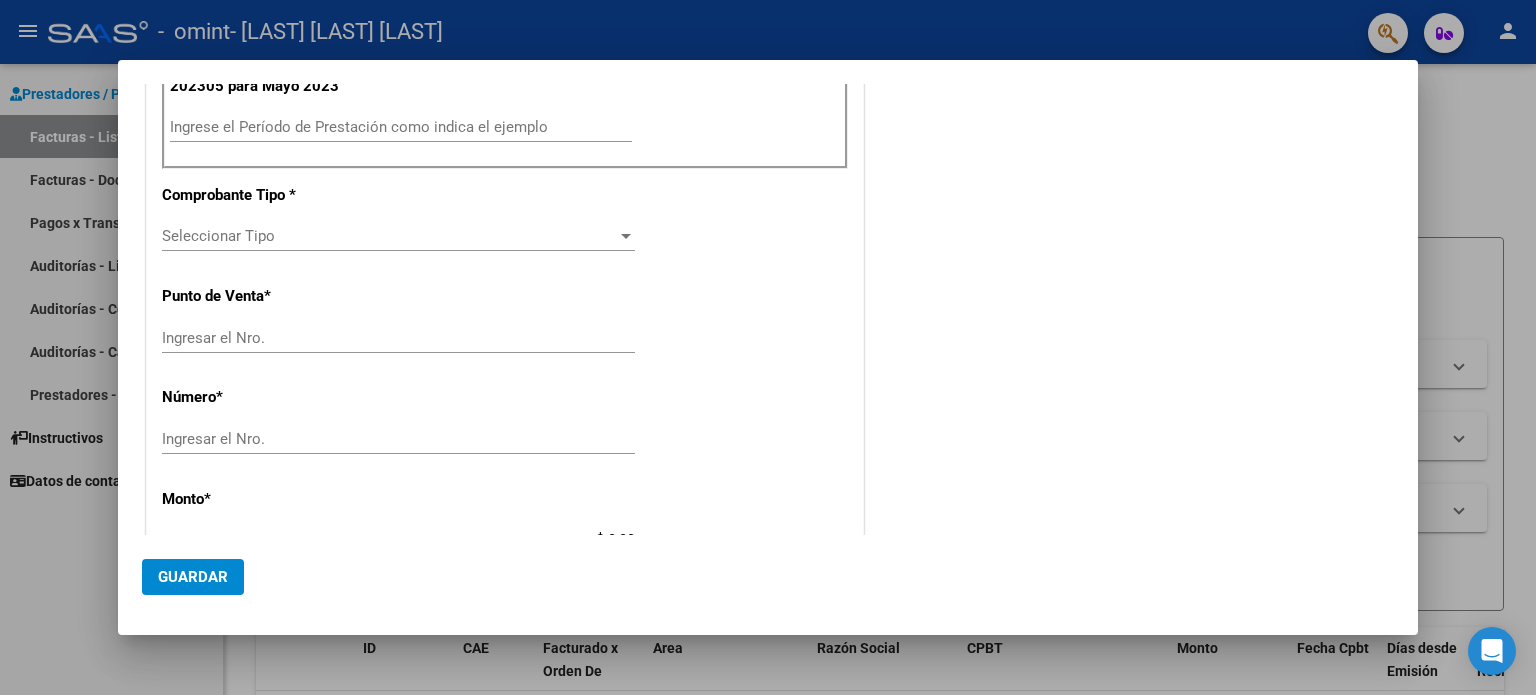 scroll, scrollTop: 500, scrollLeft: 0, axis: vertical 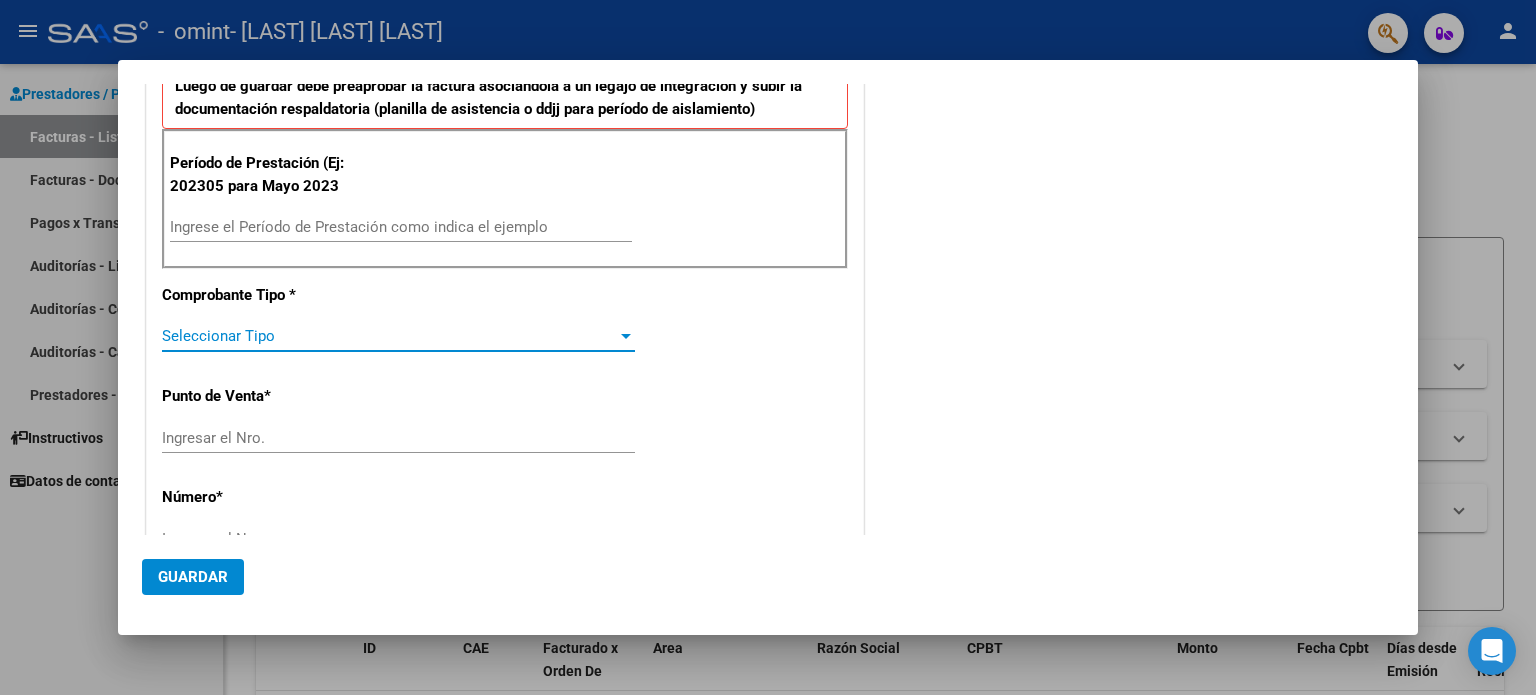 click at bounding box center (626, 336) 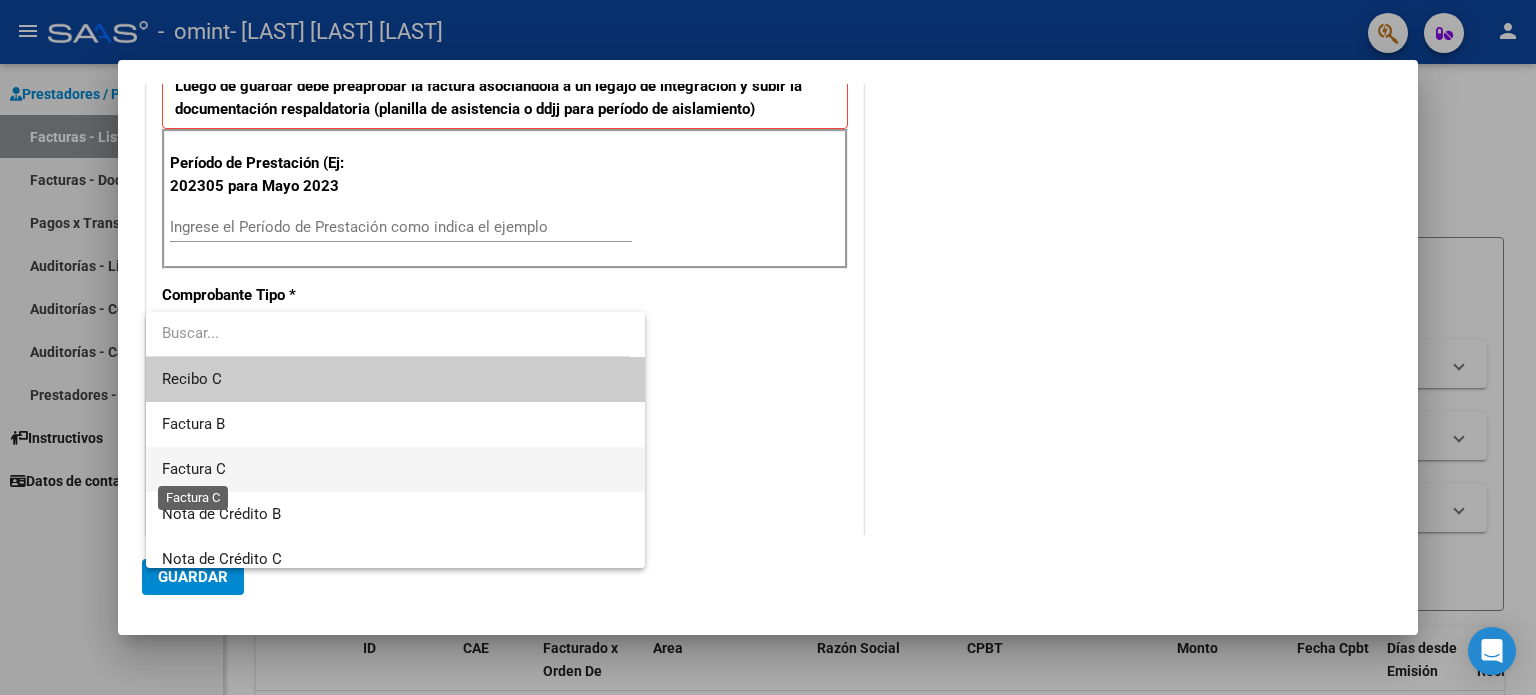 click on "Factura C" at bounding box center [194, 469] 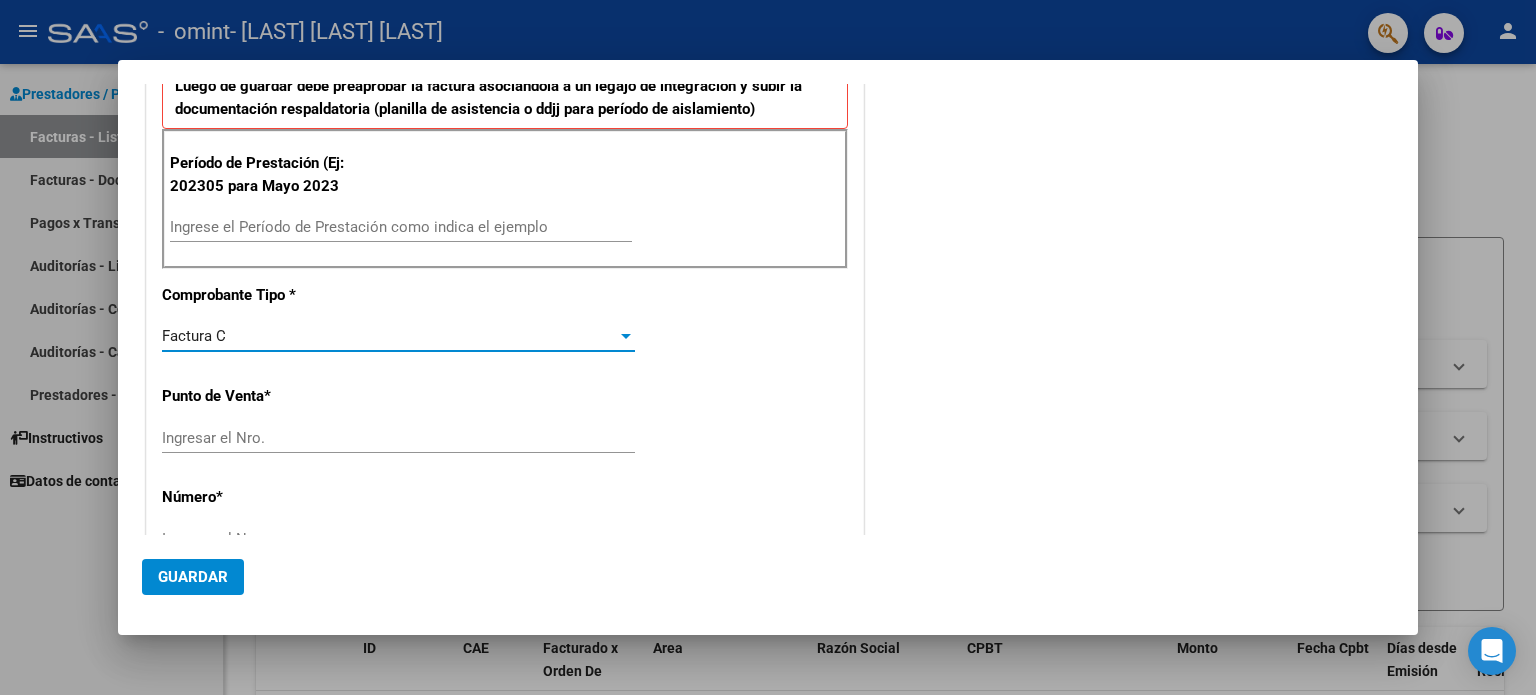 click on "Ingresar el Nro." at bounding box center (398, 438) 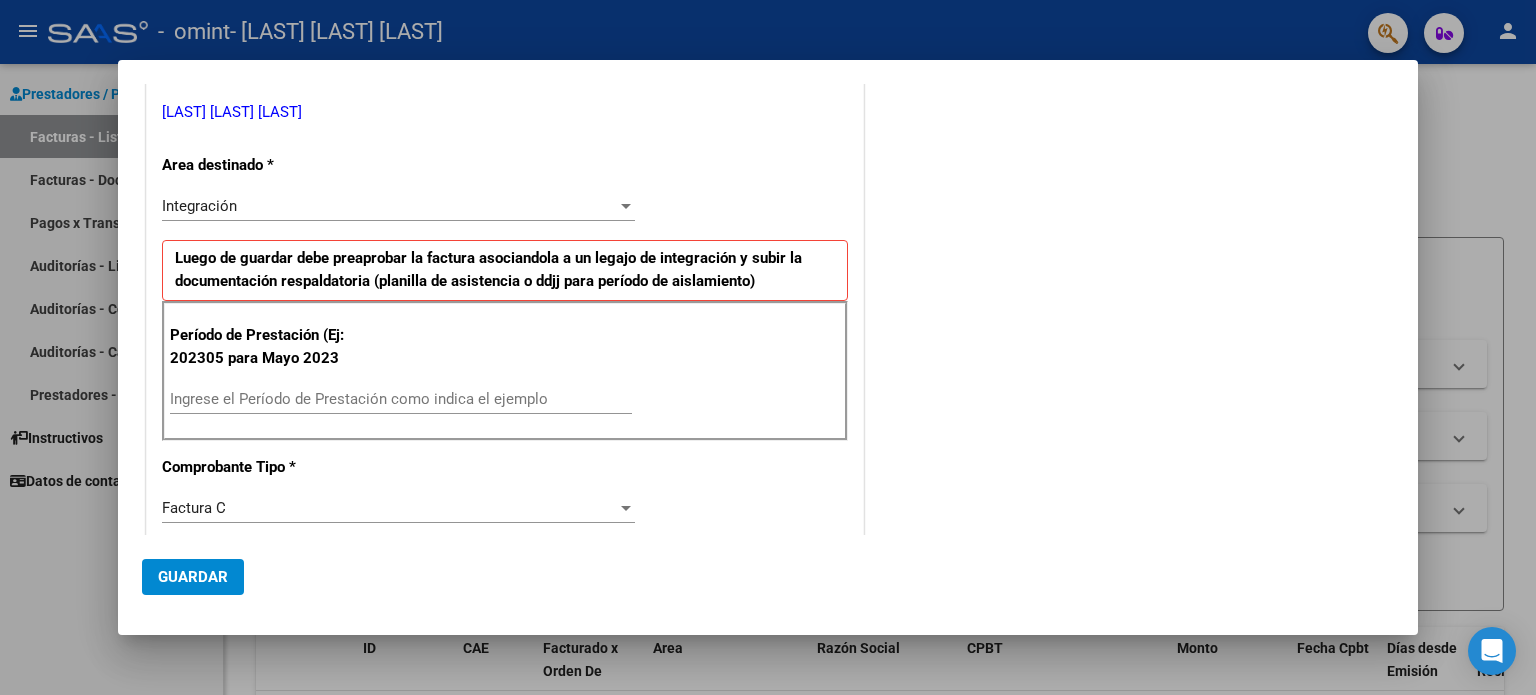 scroll, scrollTop: 0, scrollLeft: 0, axis: both 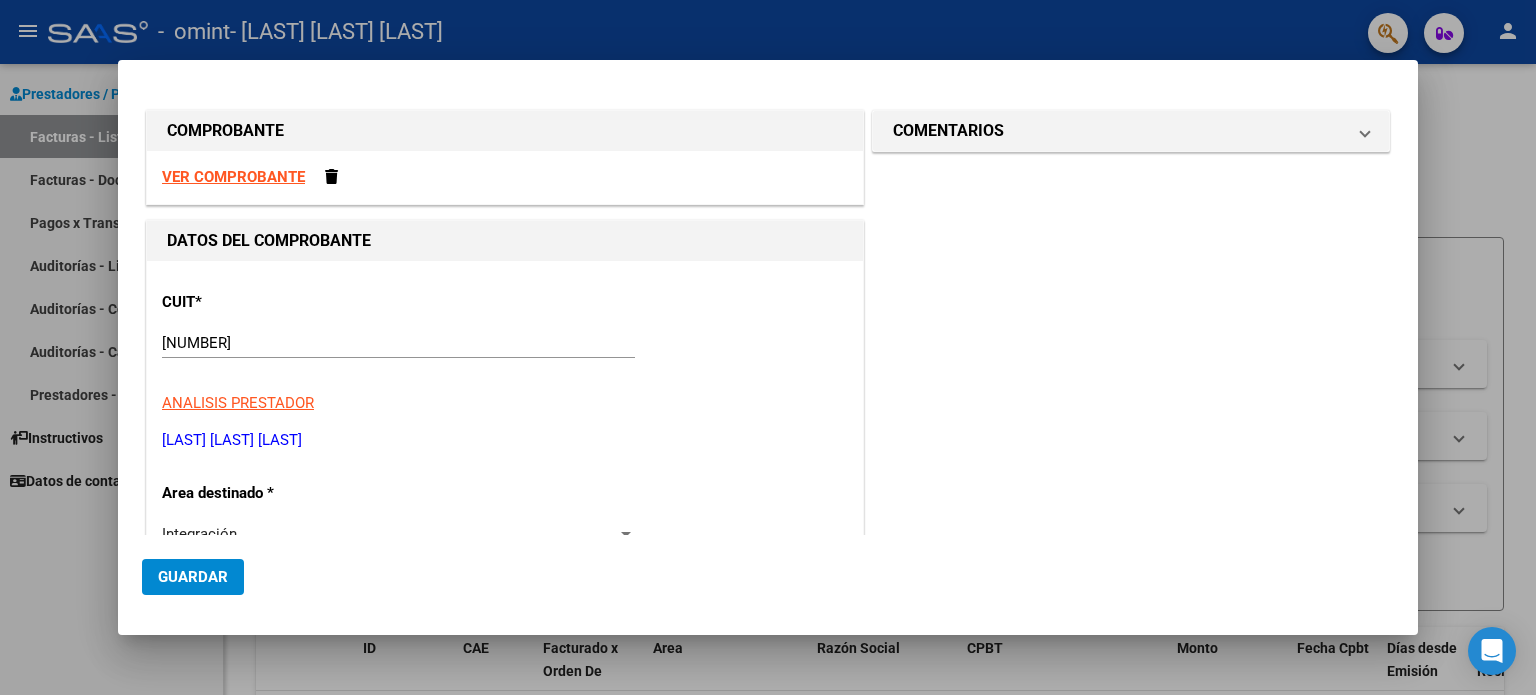 click on "VER COMPROBANTE" at bounding box center [233, 177] 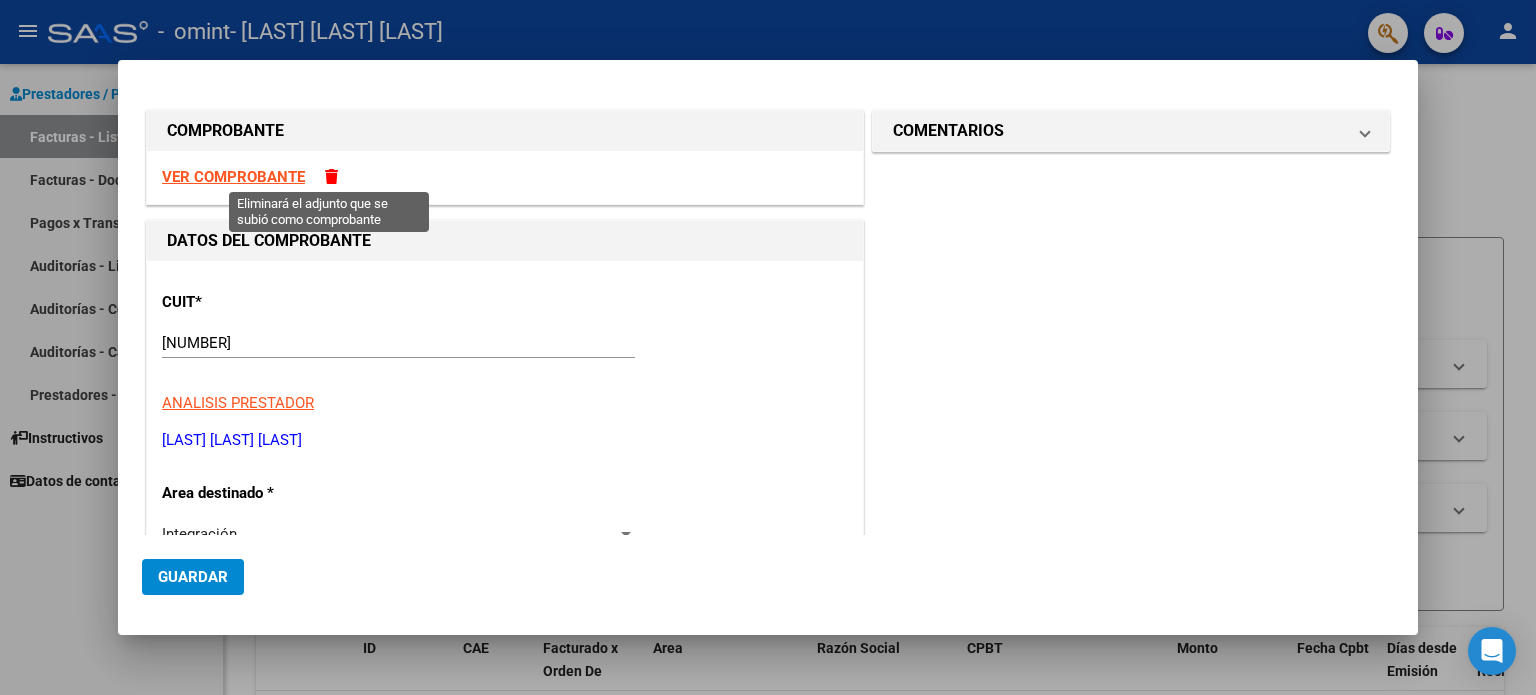 click at bounding box center [331, 176] 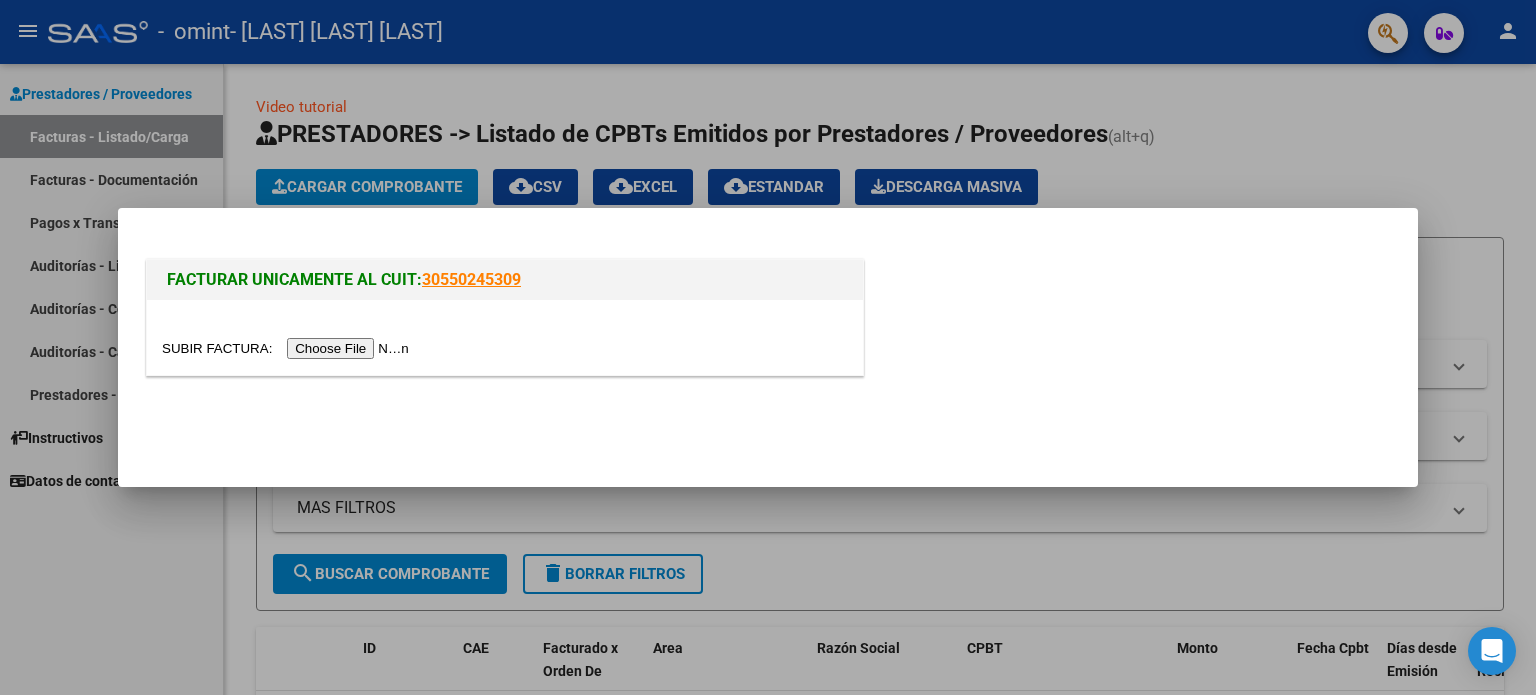 click at bounding box center [288, 348] 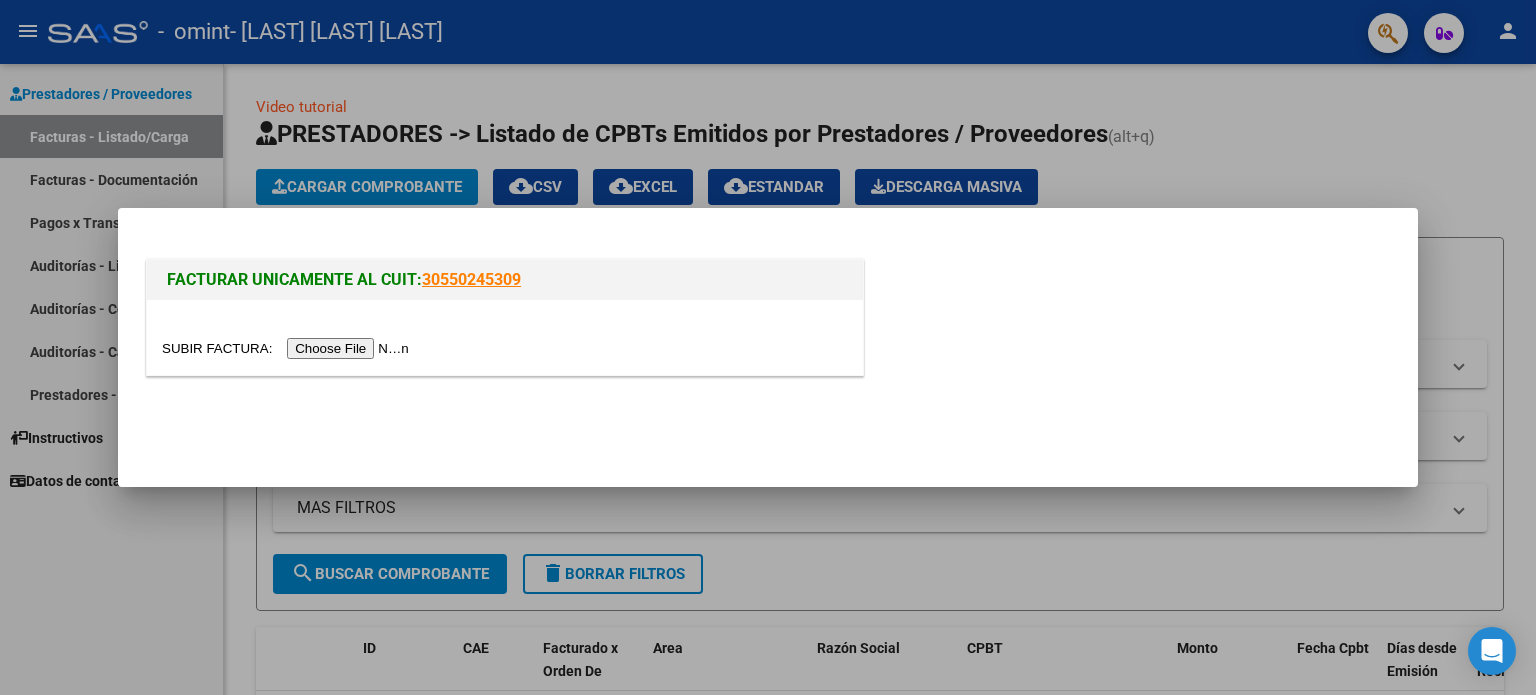click at bounding box center [288, 348] 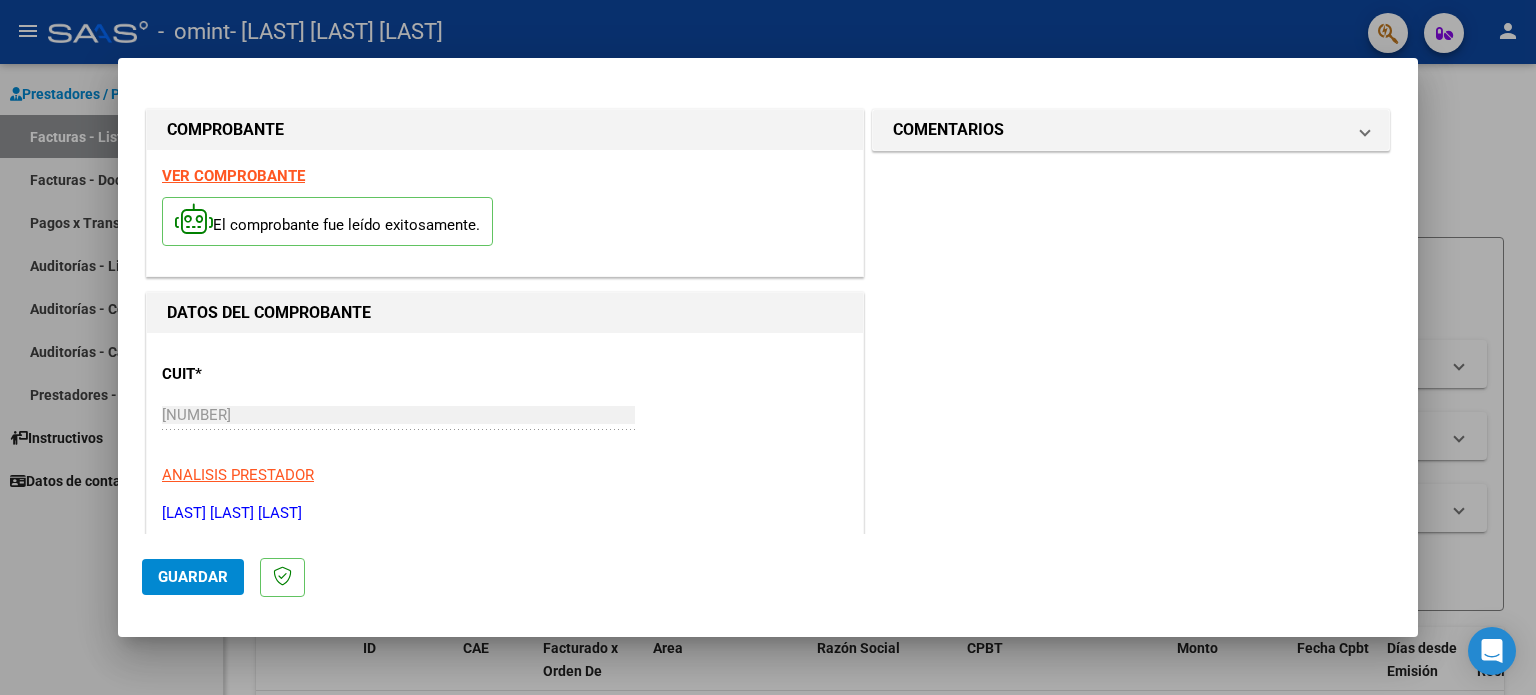 scroll, scrollTop: 100, scrollLeft: 0, axis: vertical 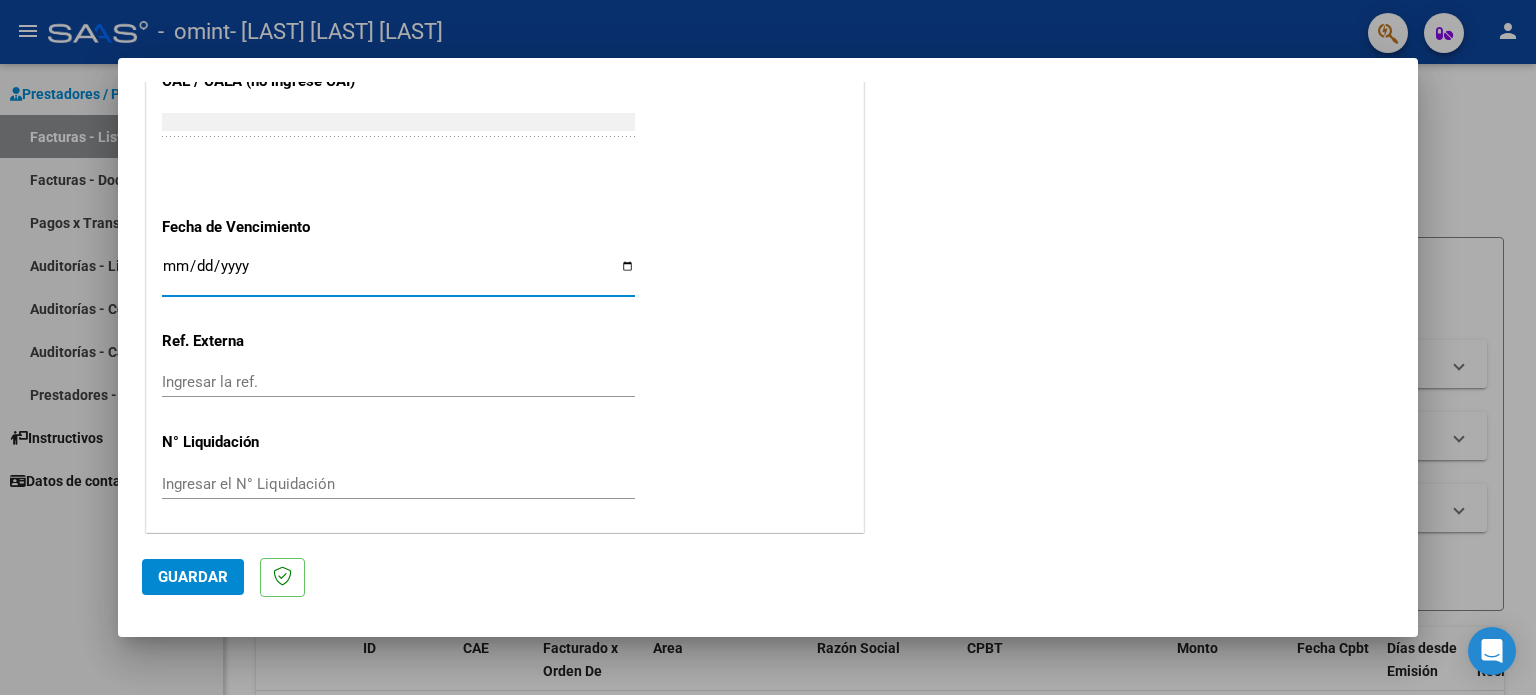 click on "Ingresar la fecha" at bounding box center (398, 274) 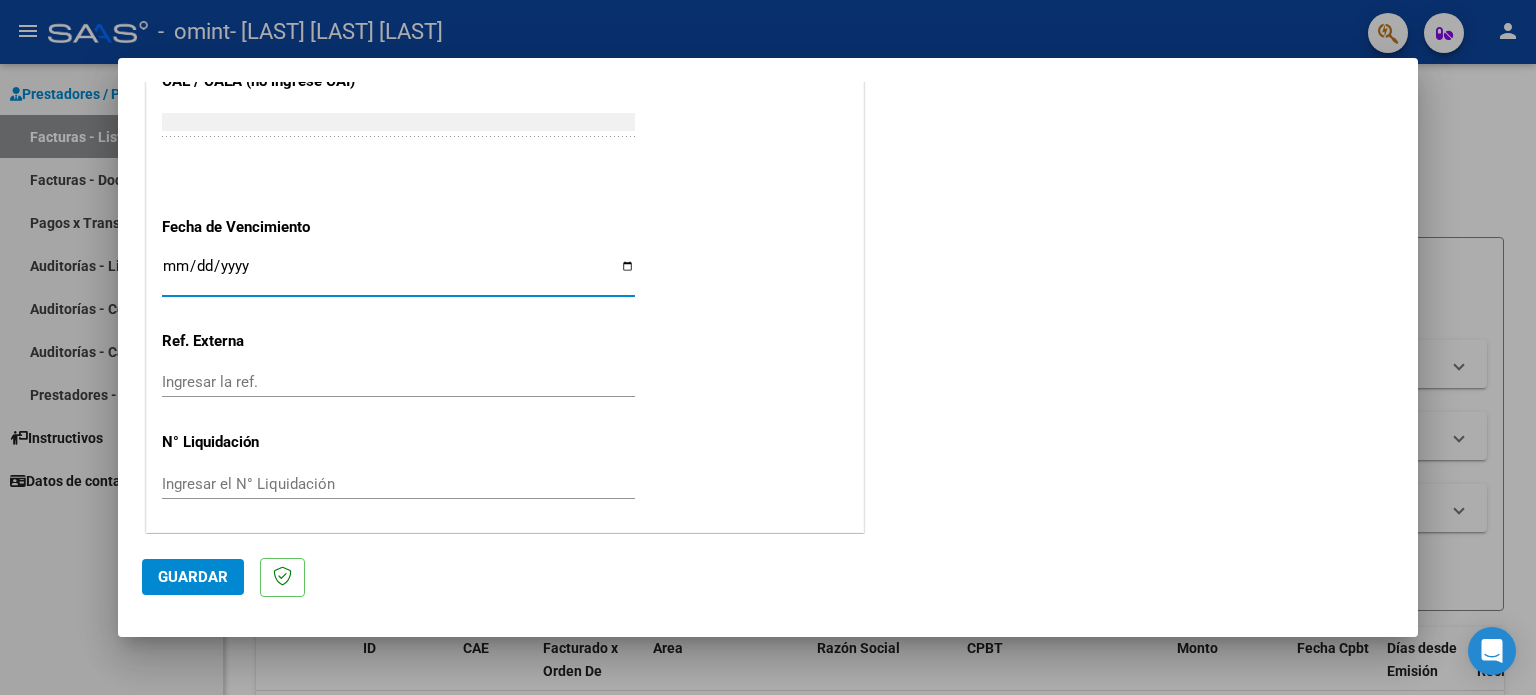type on "2025-08-13" 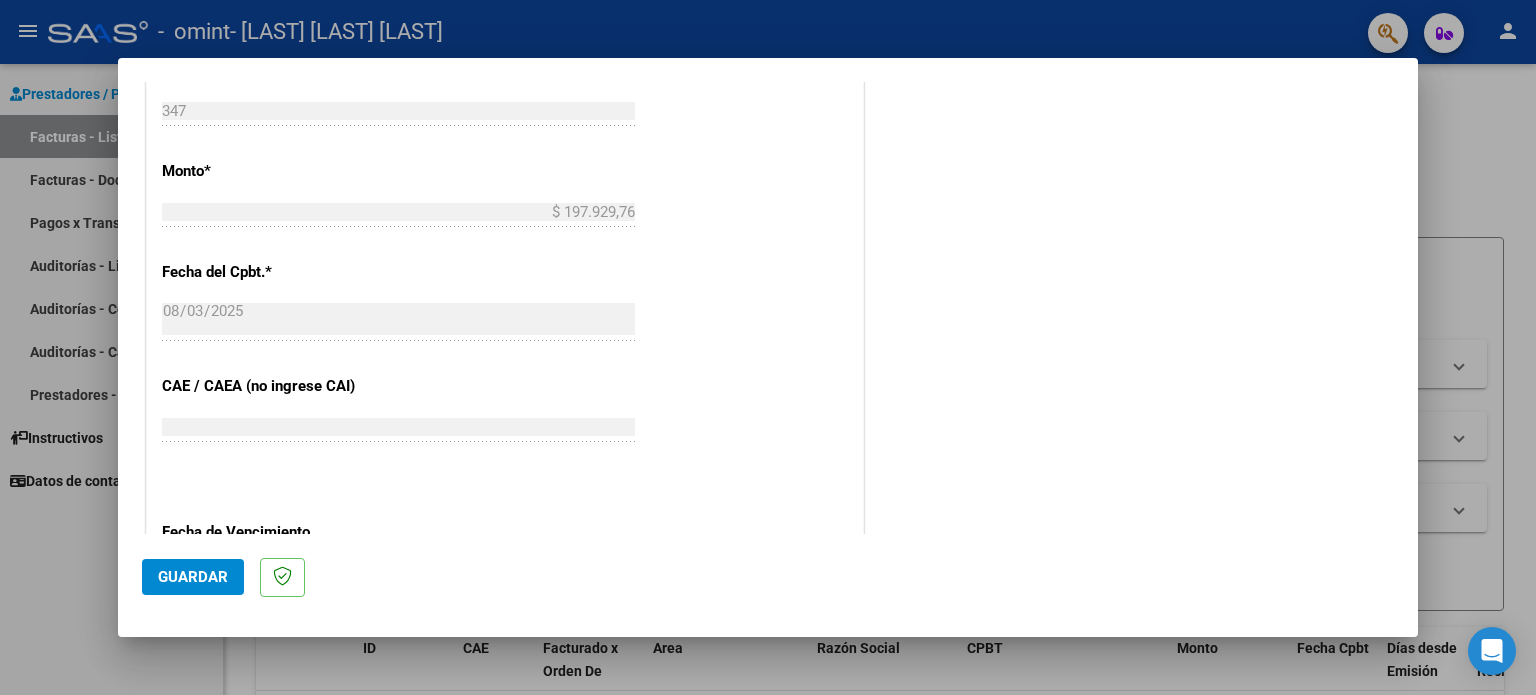 scroll, scrollTop: 1305, scrollLeft: 0, axis: vertical 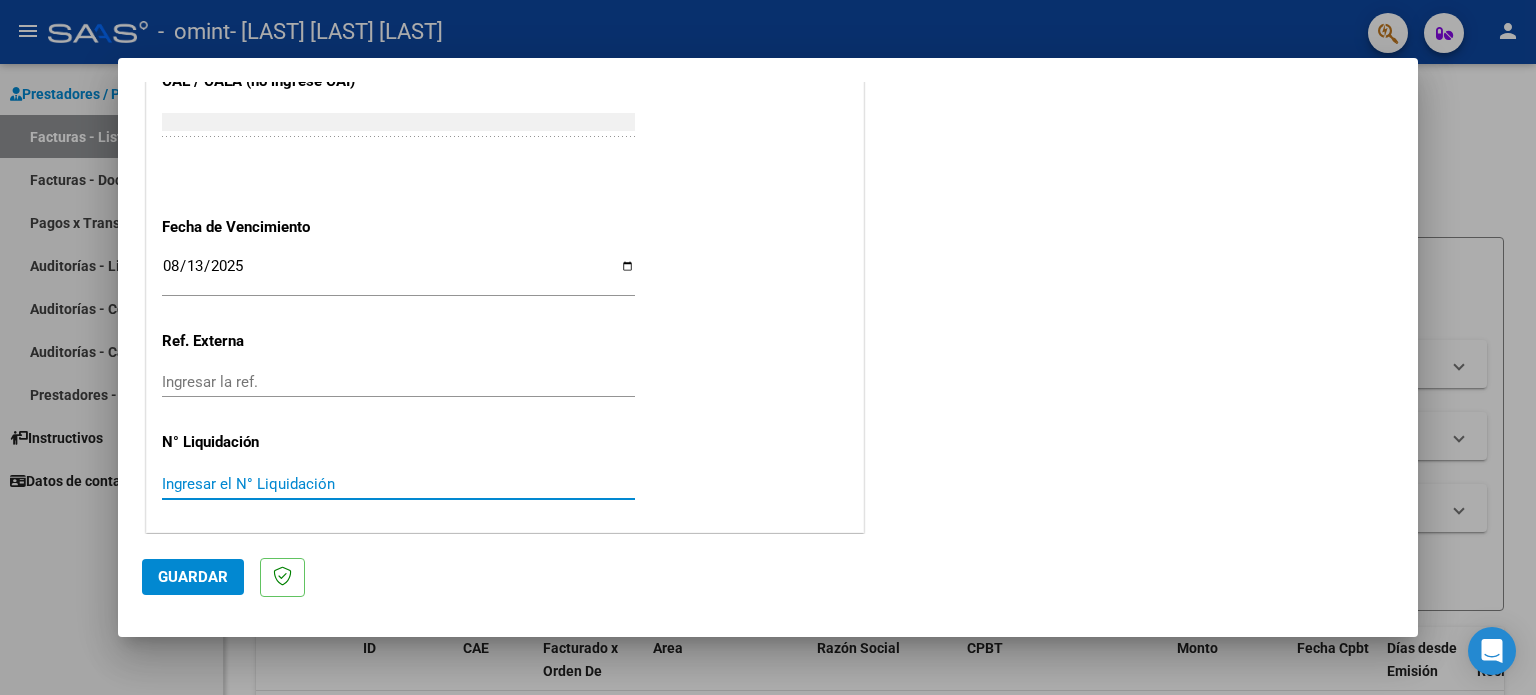 click on "Ingresar el N° Liquidación" at bounding box center (398, 484) 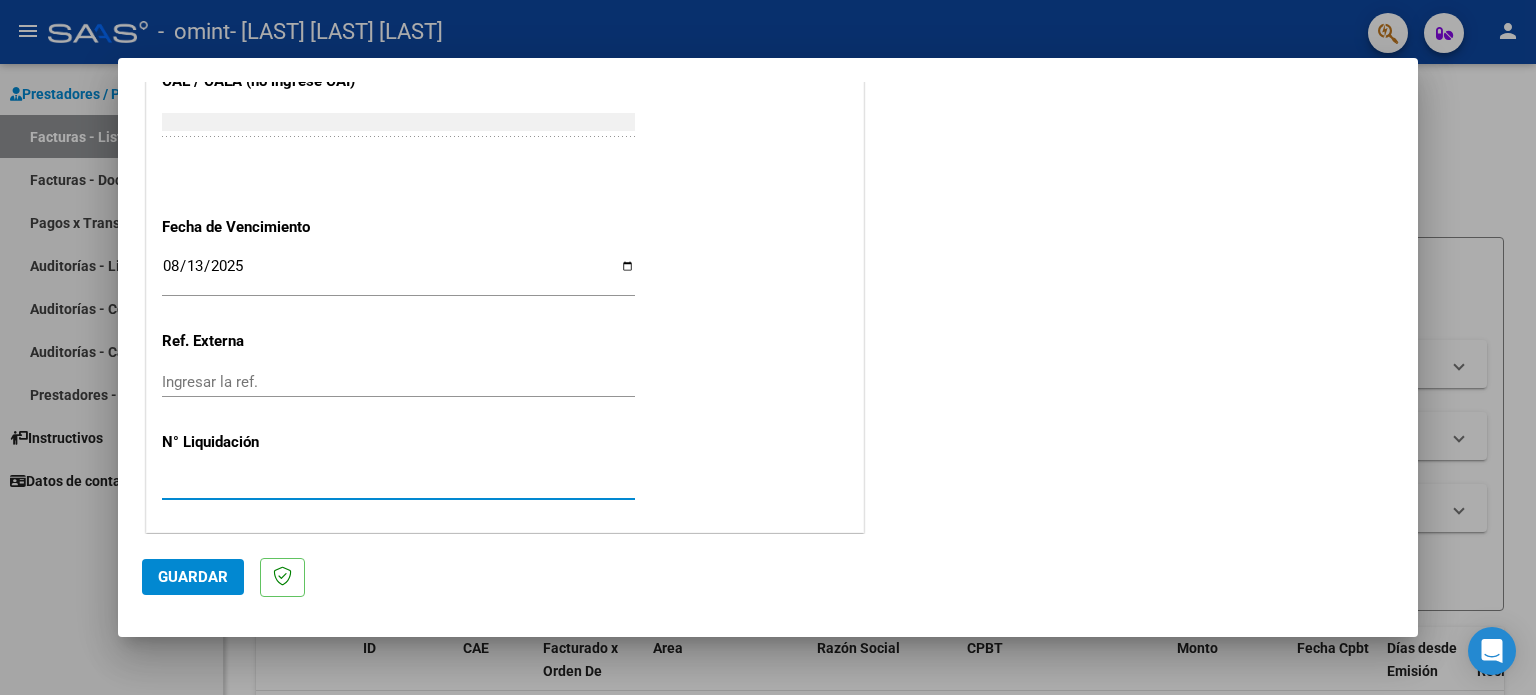 type on "[NUMBER]" 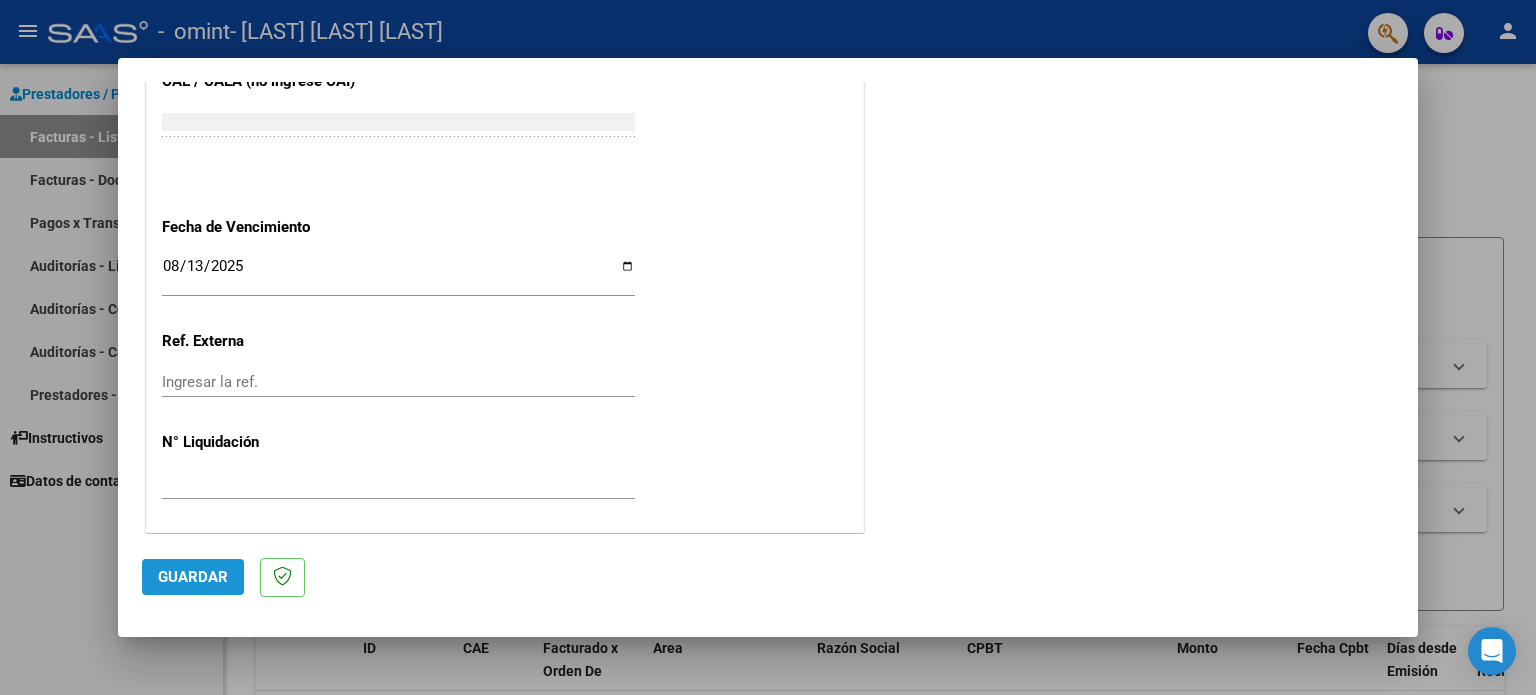 click on "Guardar" 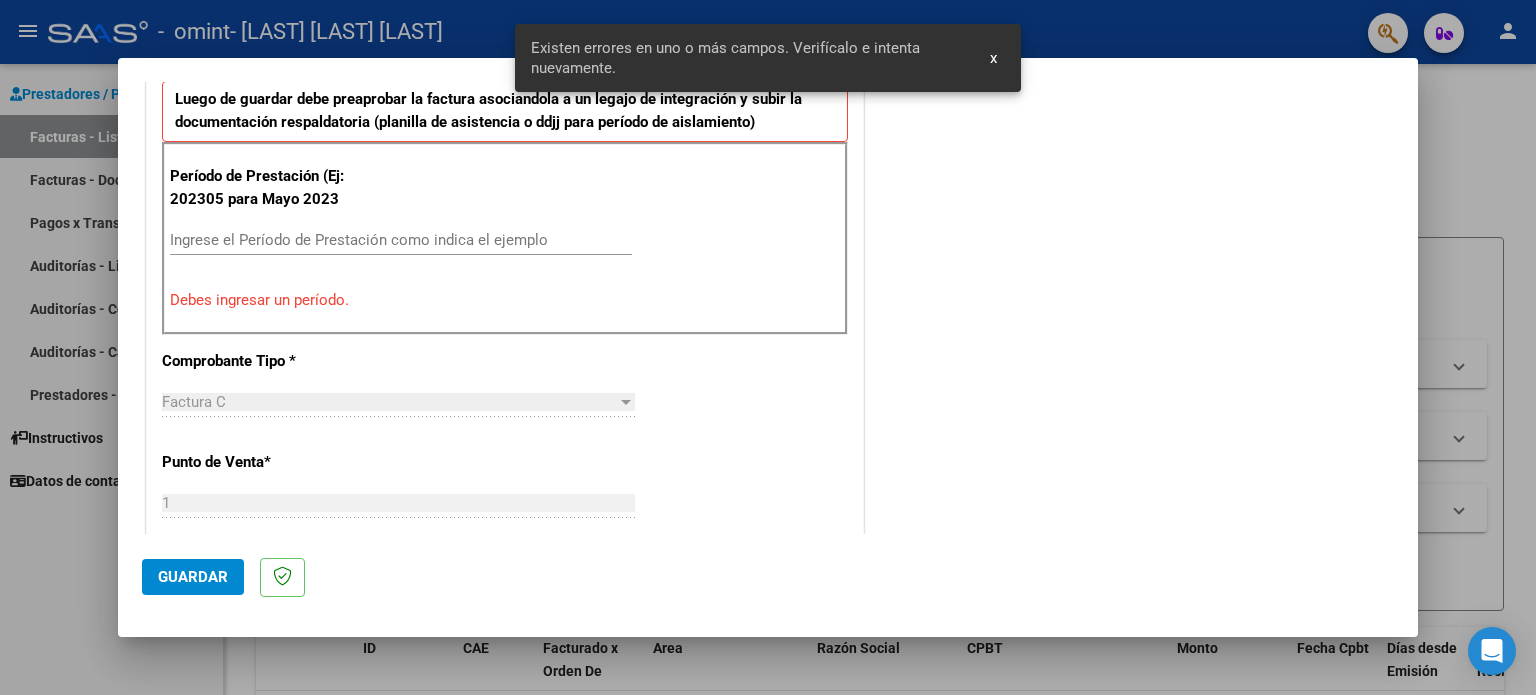 scroll, scrollTop: 468, scrollLeft: 0, axis: vertical 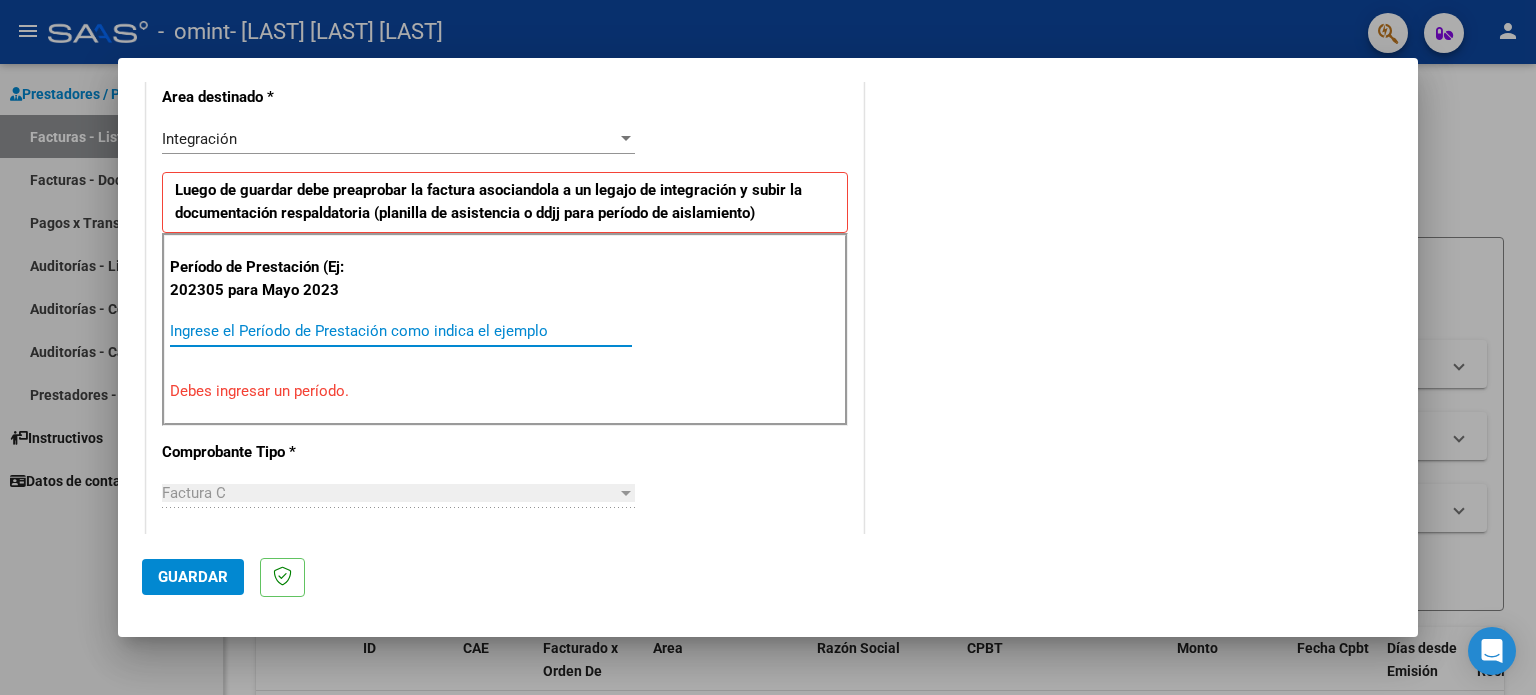 click on "Ingrese el Período de Prestación como indica el ejemplo" at bounding box center [401, 331] 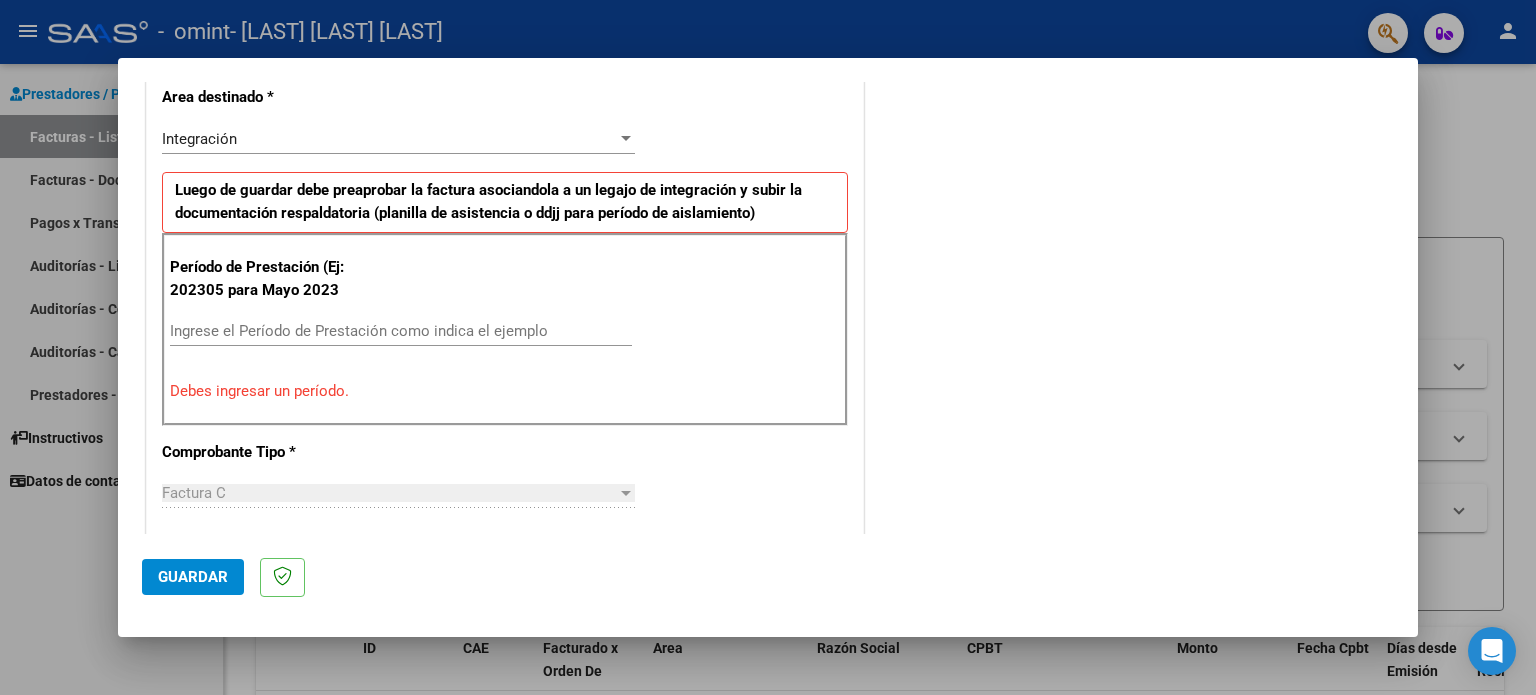 click on "Ingrese el Período de Prestación como indica el ejemplo" at bounding box center [401, 340] 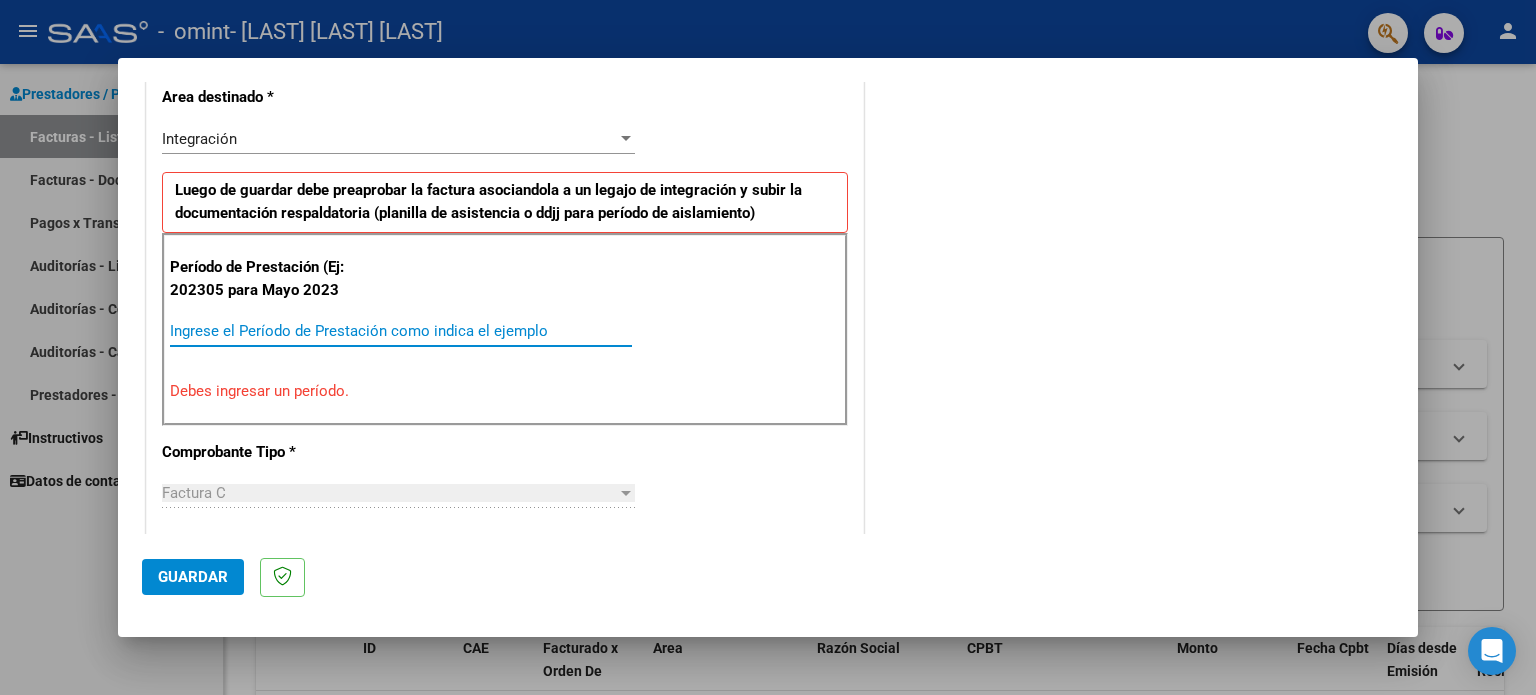 click on "Ingrese el Período de Prestación como indica el ejemplo" at bounding box center [401, 331] 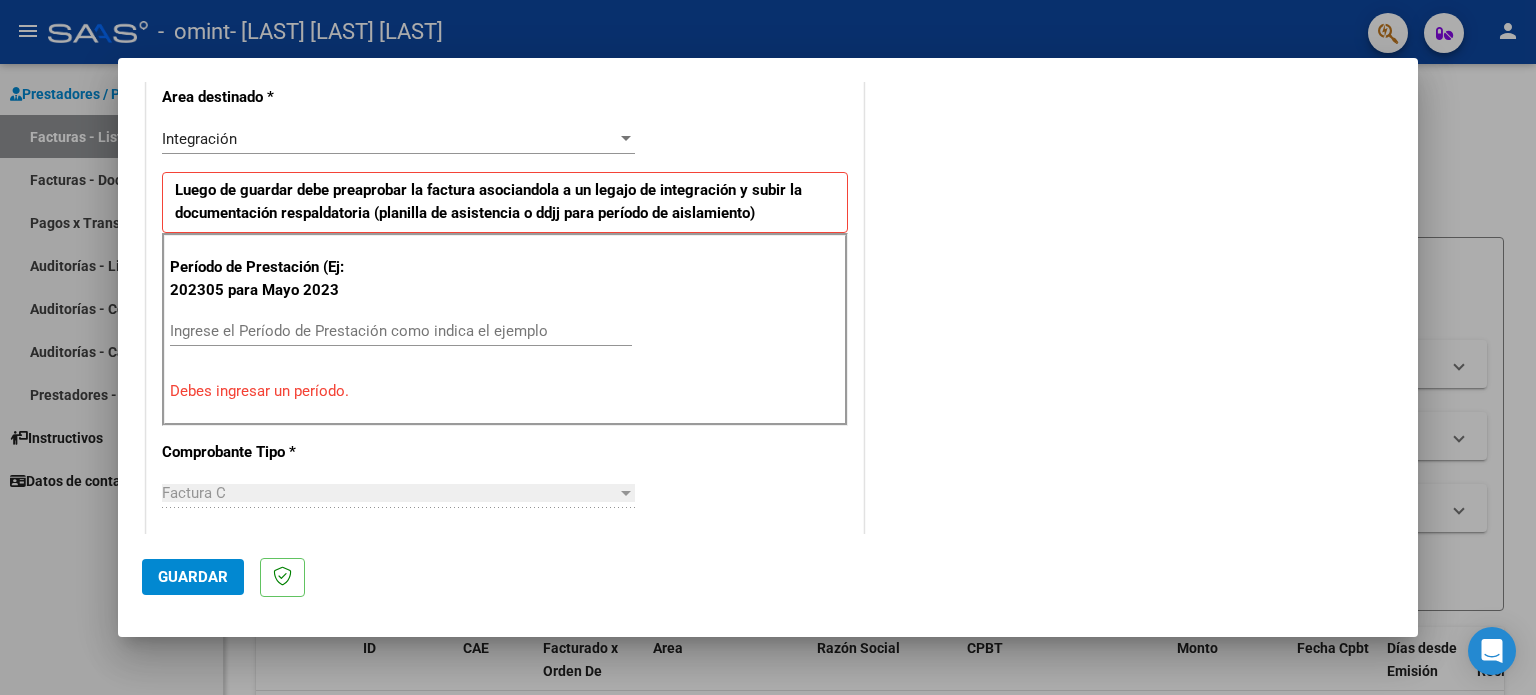 drag, startPoint x: 299, startPoint y: 392, endPoint x: 306, endPoint y: 382, distance: 12.206555 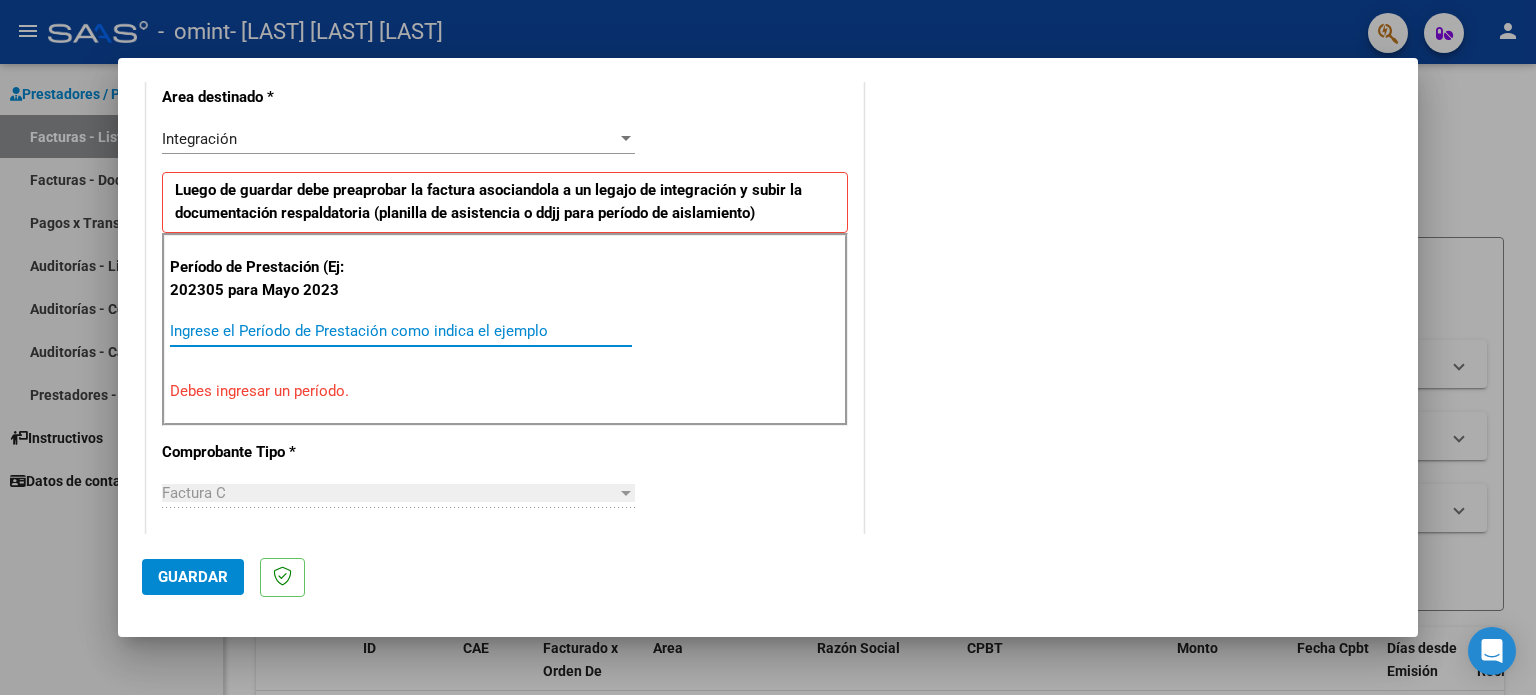 click on "Ingrese el Período de Prestación como indica el ejemplo" at bounding box center [401, 331] 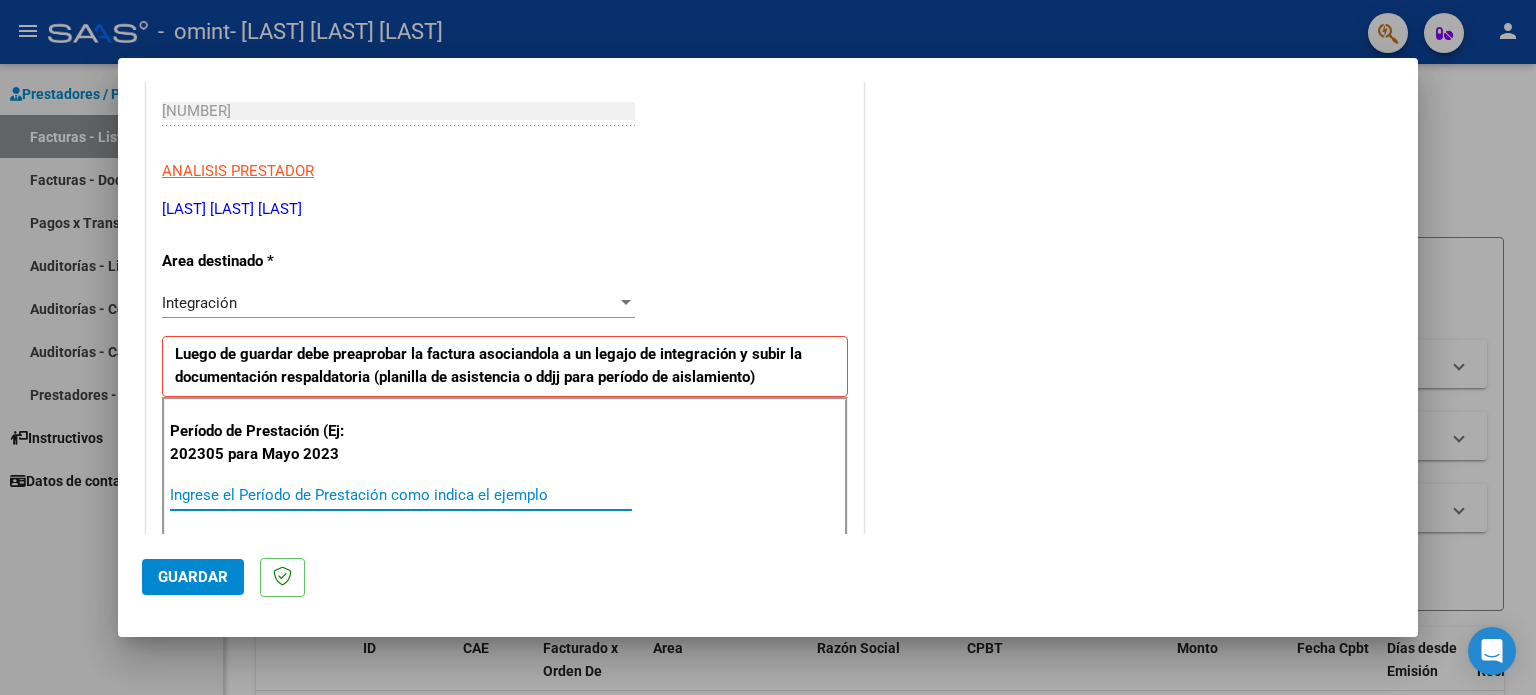 scroll, scrollTop: 268, scrollLeft: 0, axis: vertical 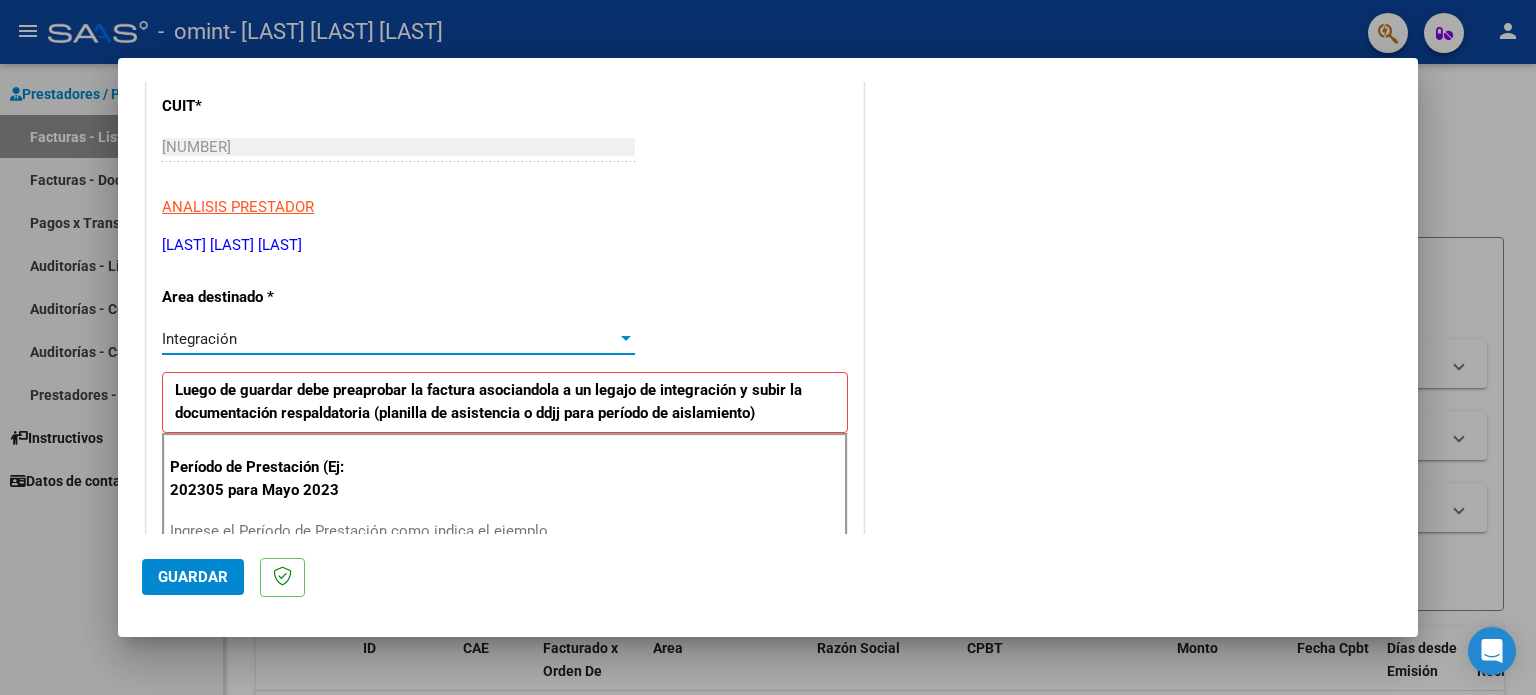 click at bounding box center [626, 339] 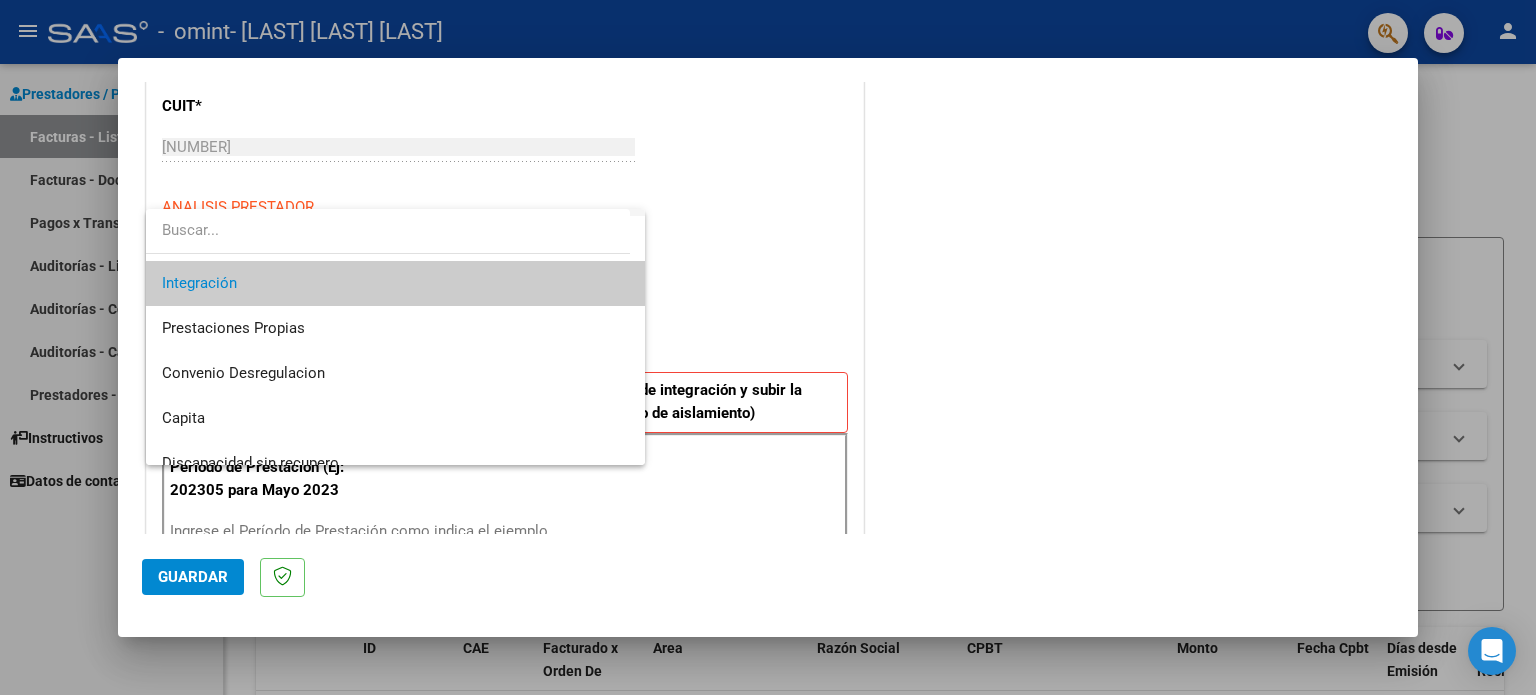 scroll, scrollTop: 148, scrollLeft: 0, axis: vertical 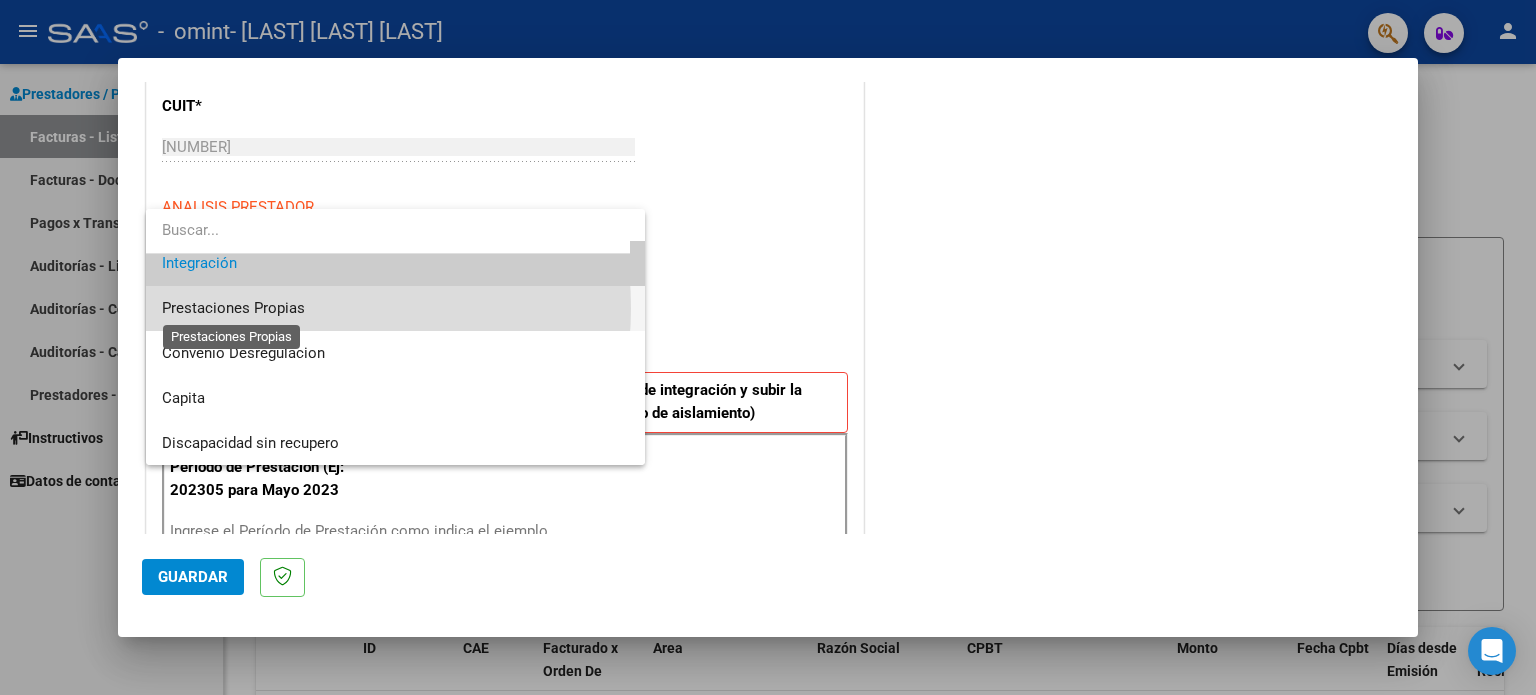 click on "Prestaciones Propias" at bounding box center (233, 308) 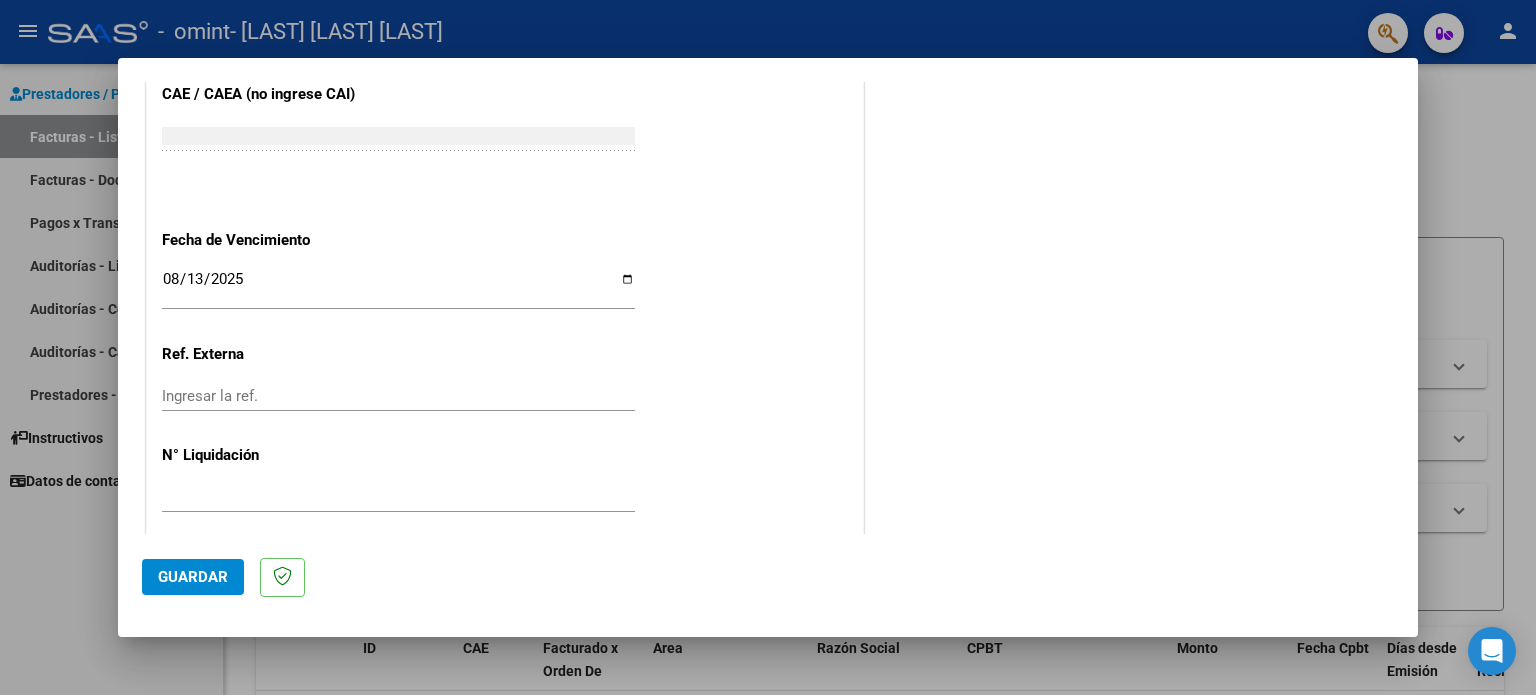 scroll, scrollTop: 1106, scrollLeft: 0, axis: vertical 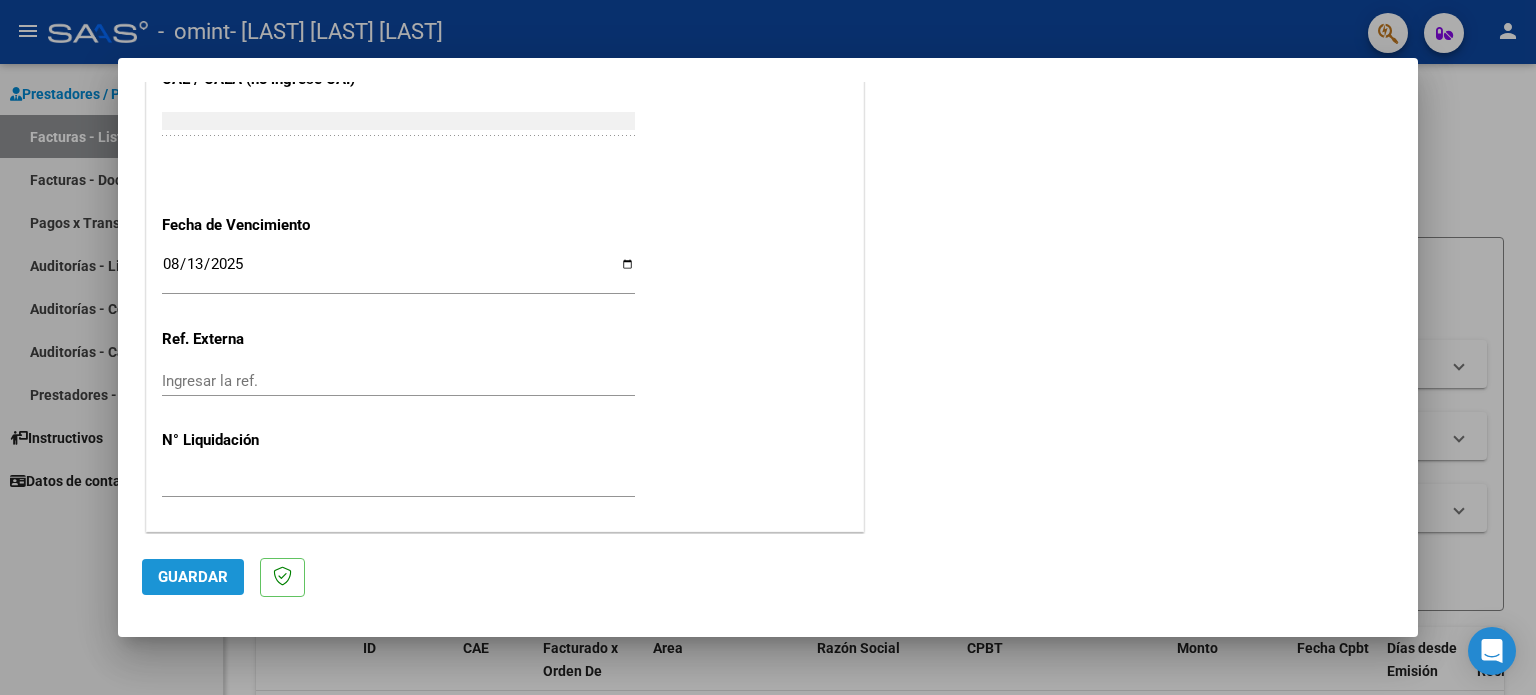 click on "Guardar" 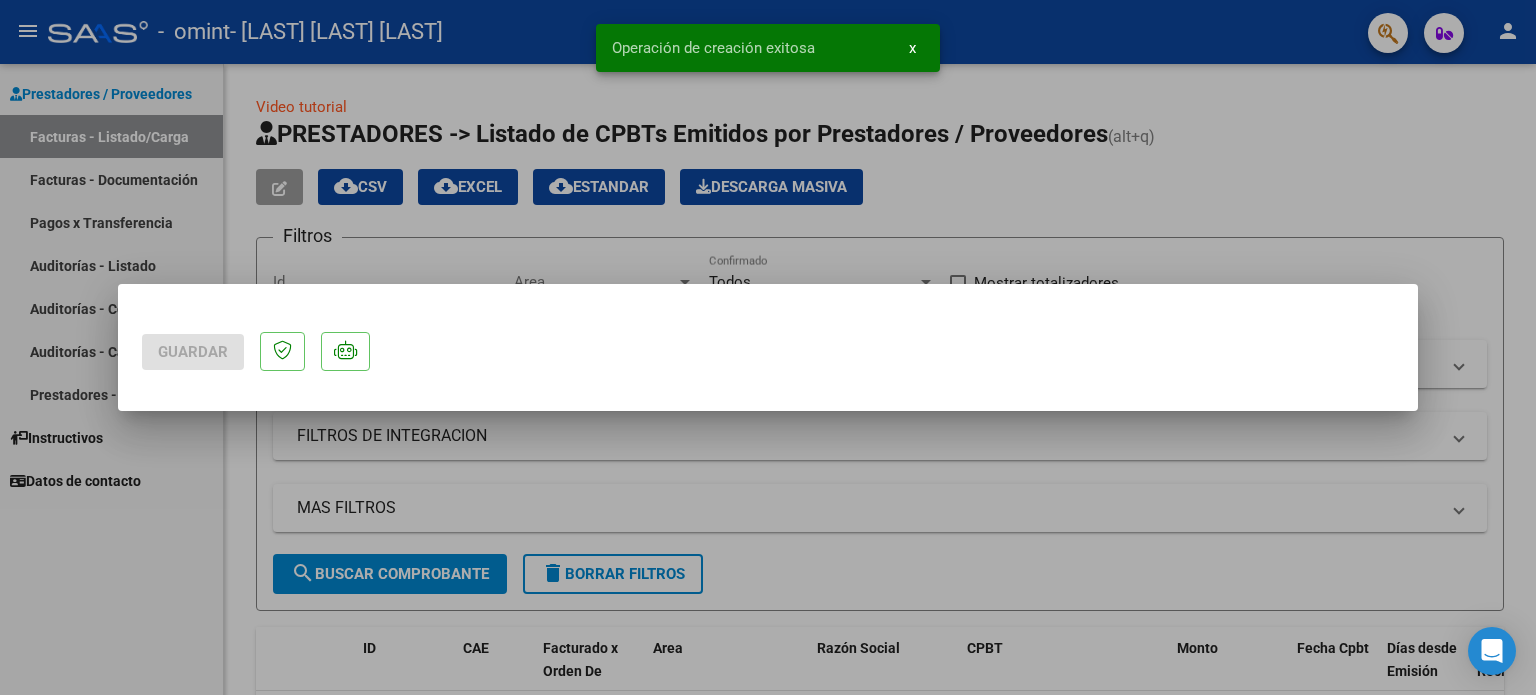 scroll, scrollTop: 0, scrollLeft: 0, axis: both 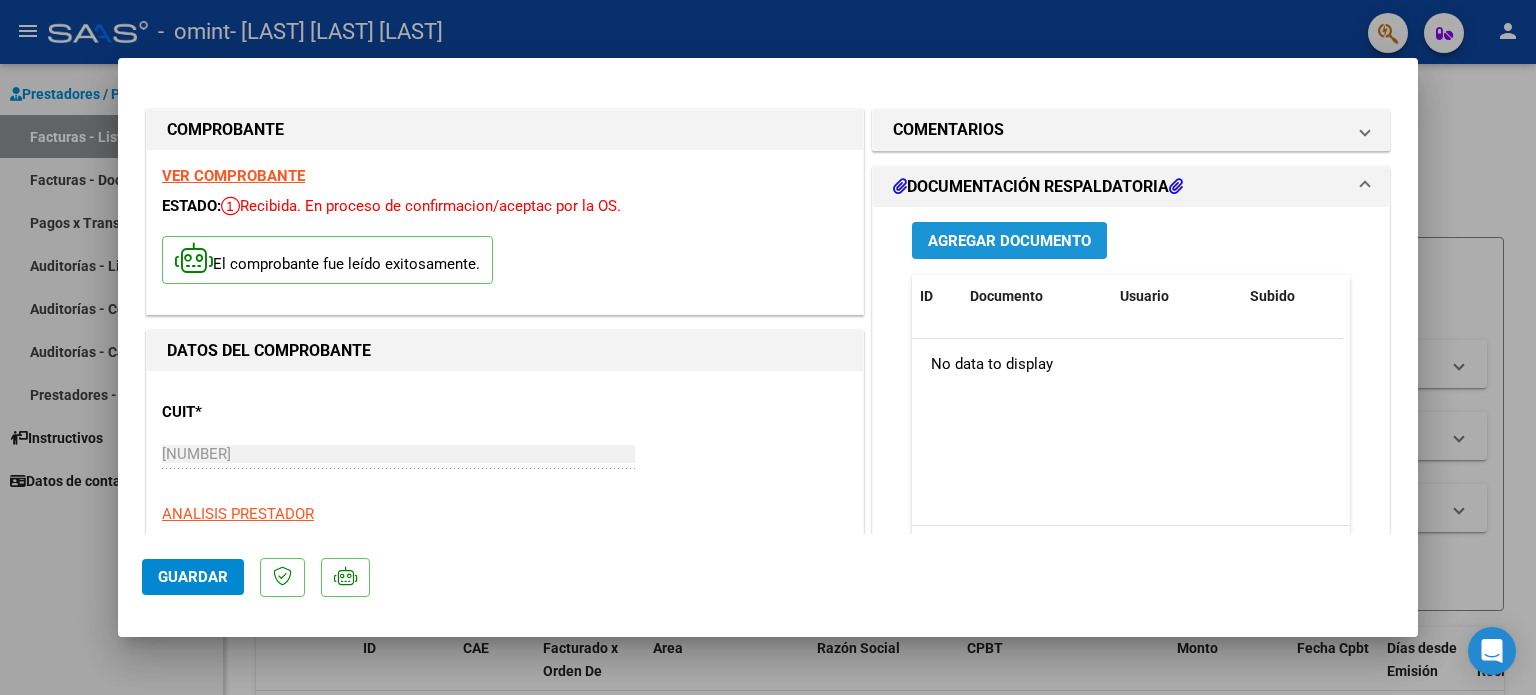 click on "Agregar Documento" at bounding box center [1009, 241] 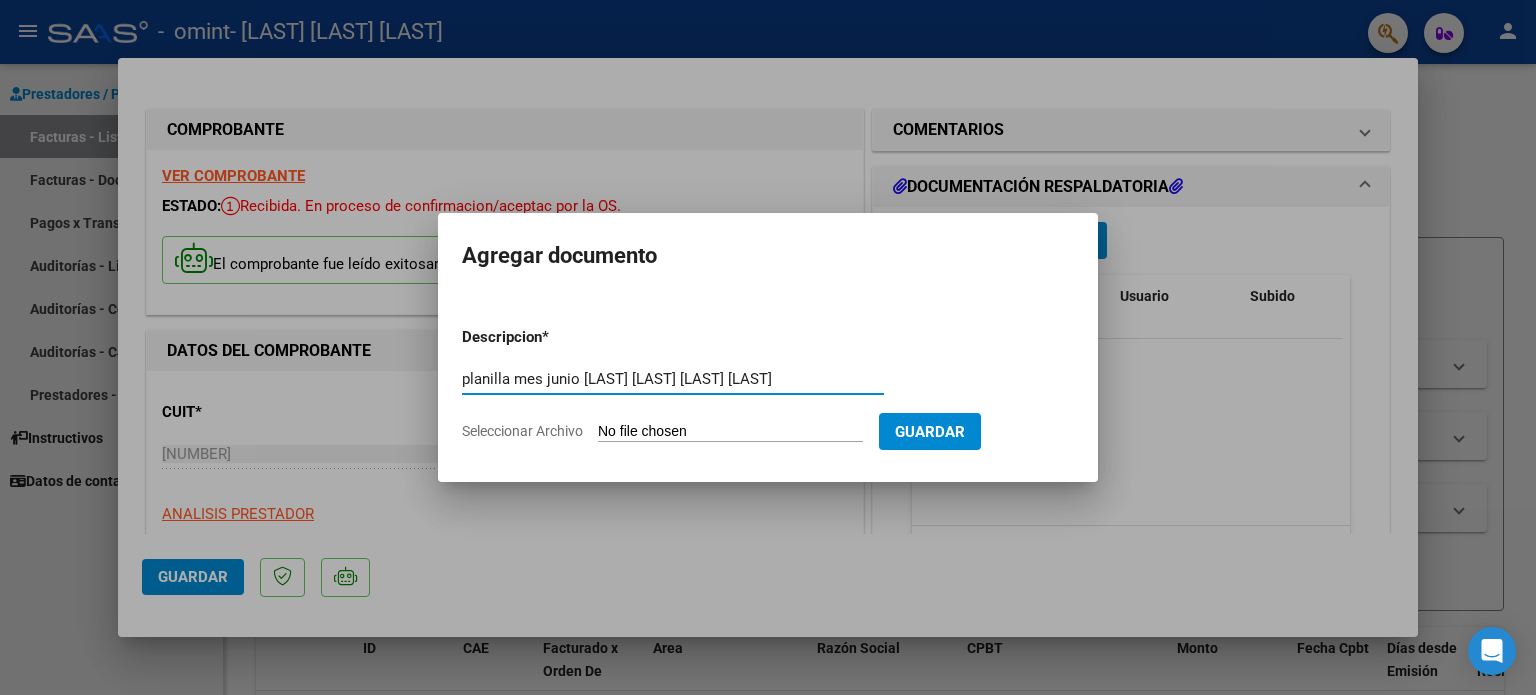 type on "planilla mes junio [LAST] [LAST] [LAST] [LAST]" 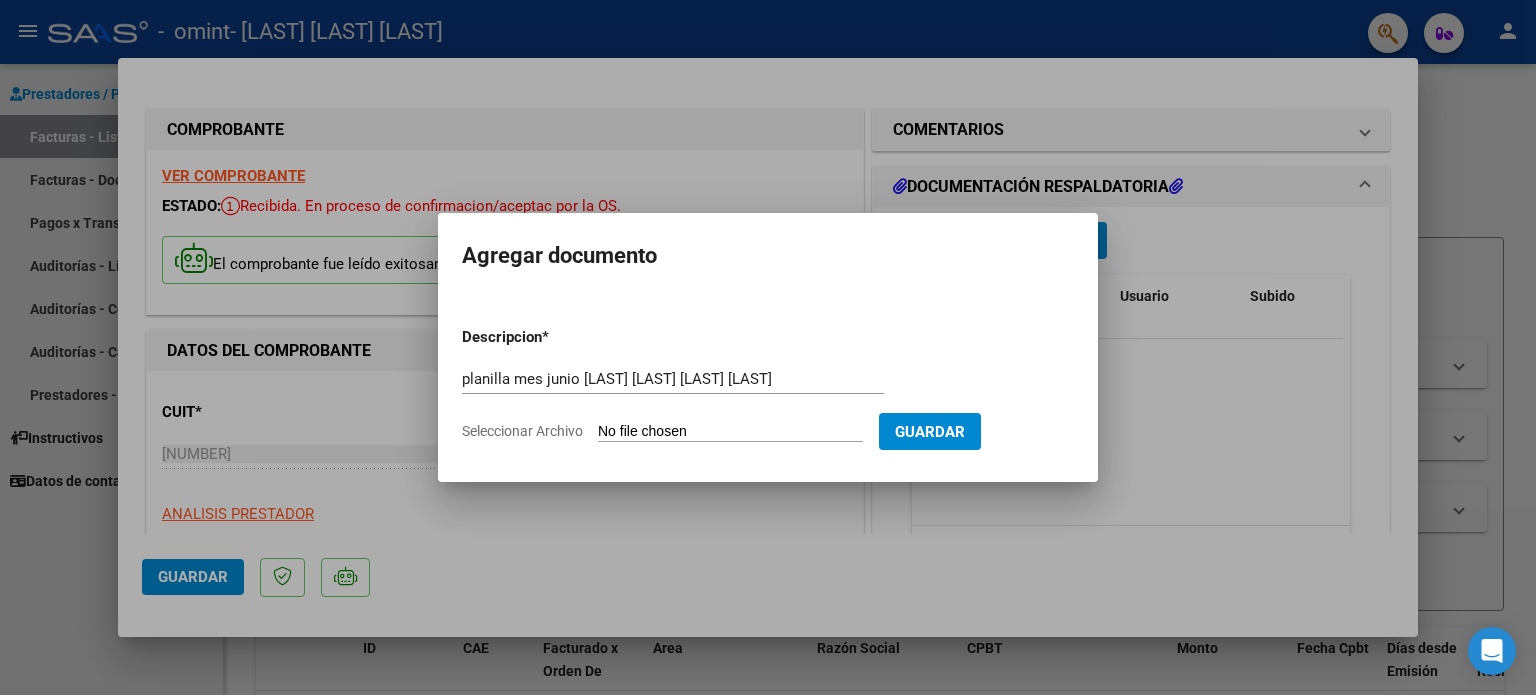 click on "Seleccionar Archivo" at bounding box center [730, 432] 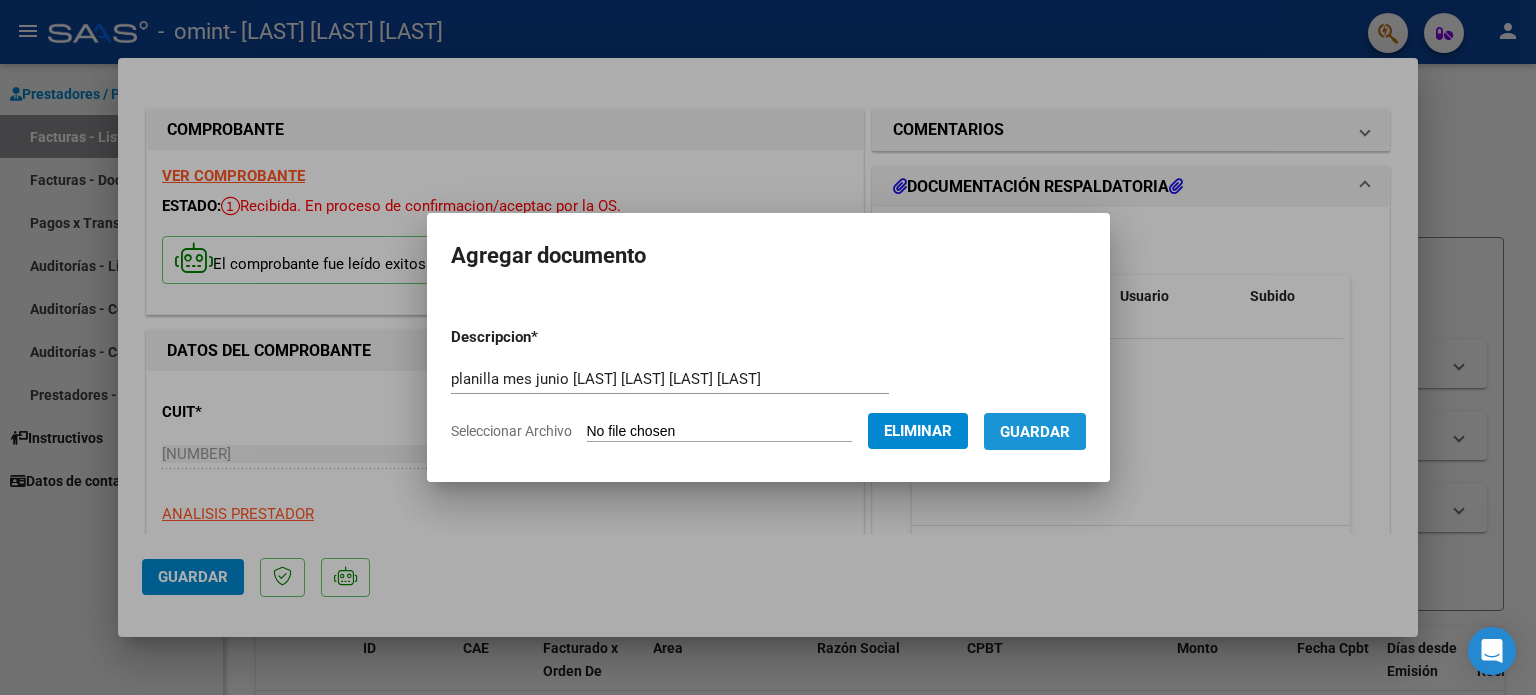 click on "Guardar" at bounding box center (1035, 432) 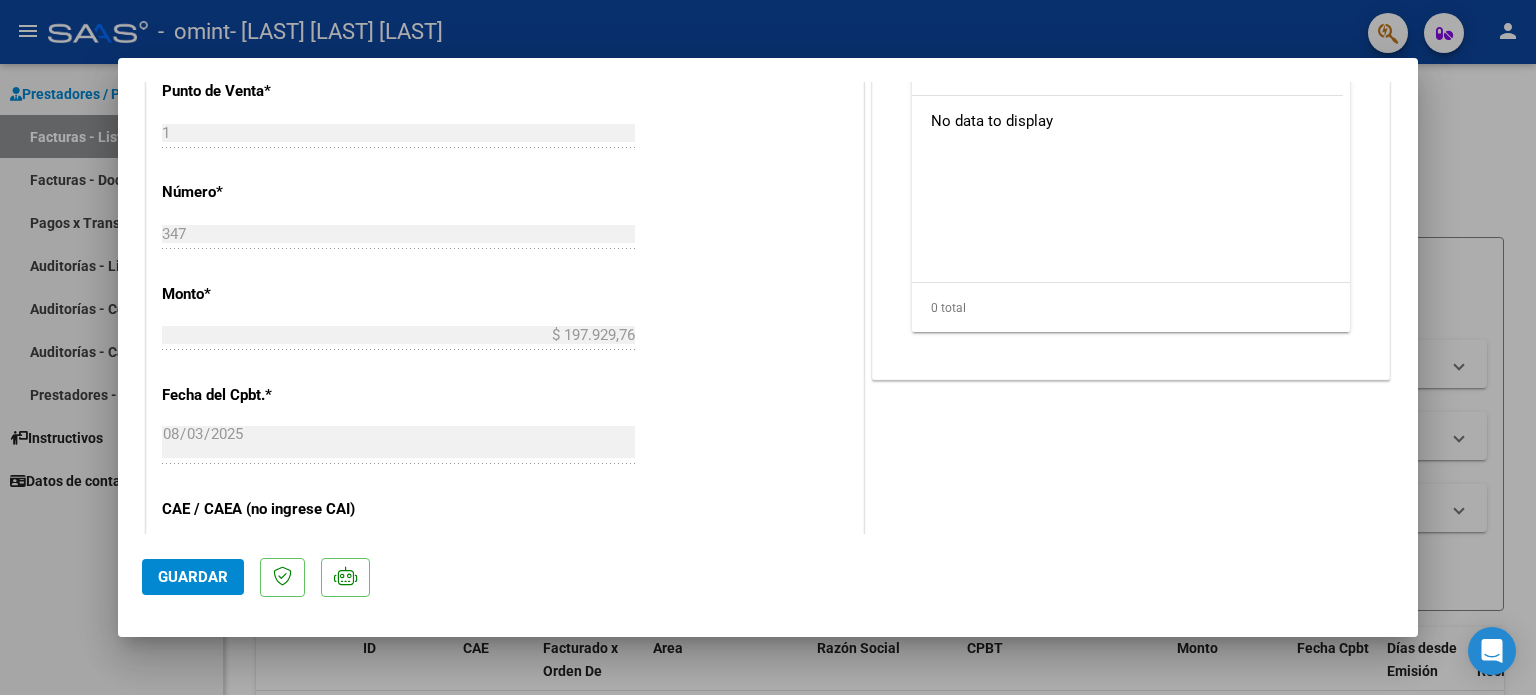 scroll, scrollTop: 444, scrollLeft: 0, axis: vertical 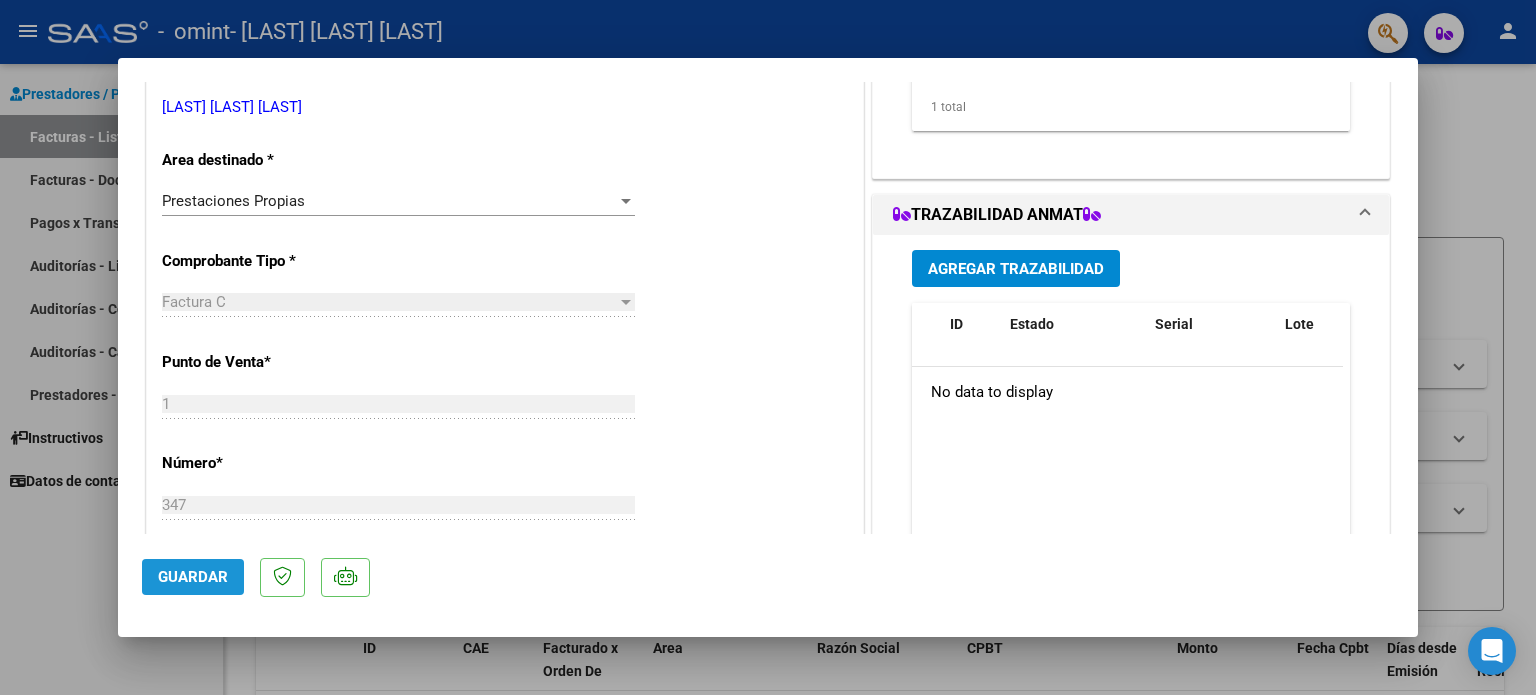 click on "Guardar" 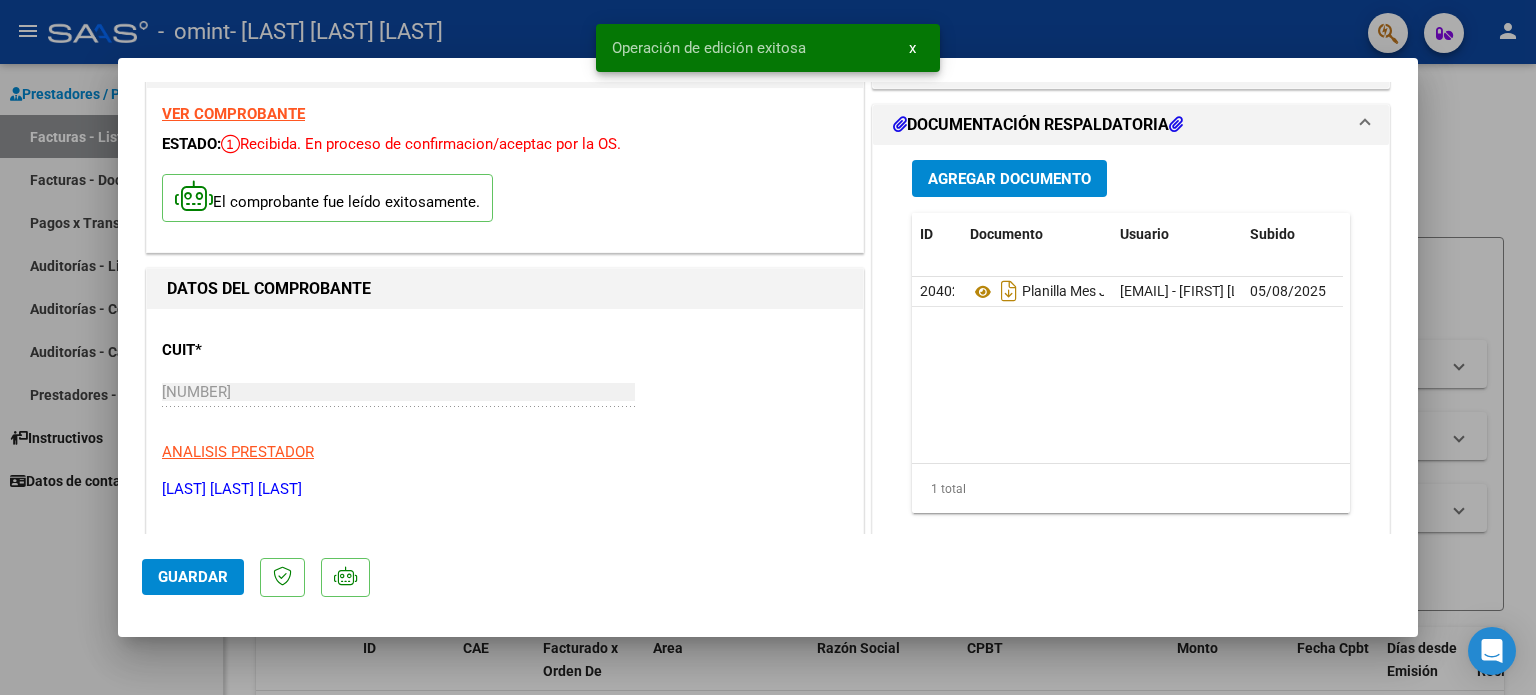 scroll, scrollTop: 0, scrollLeft: 0, axis: both 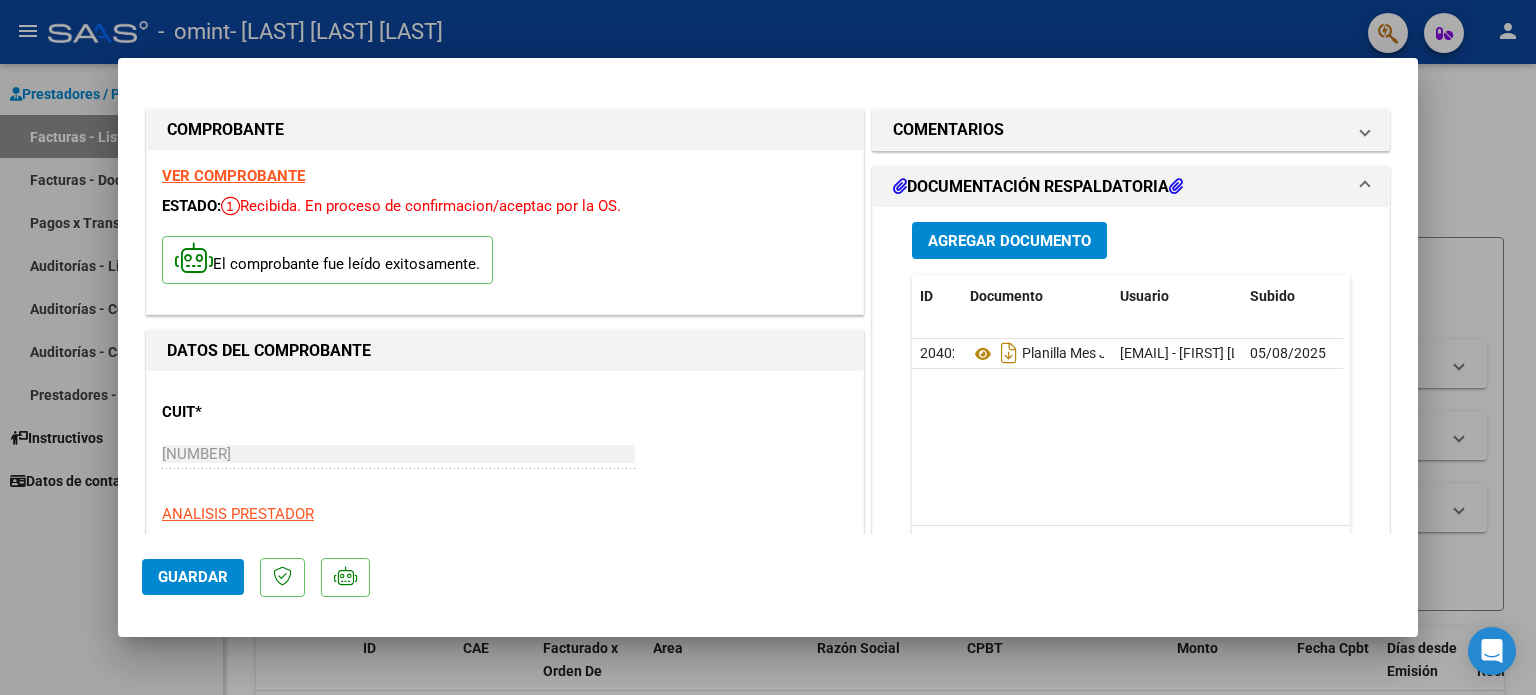 click on "VER COMPROBANTE" at bounding box center (233, 176) 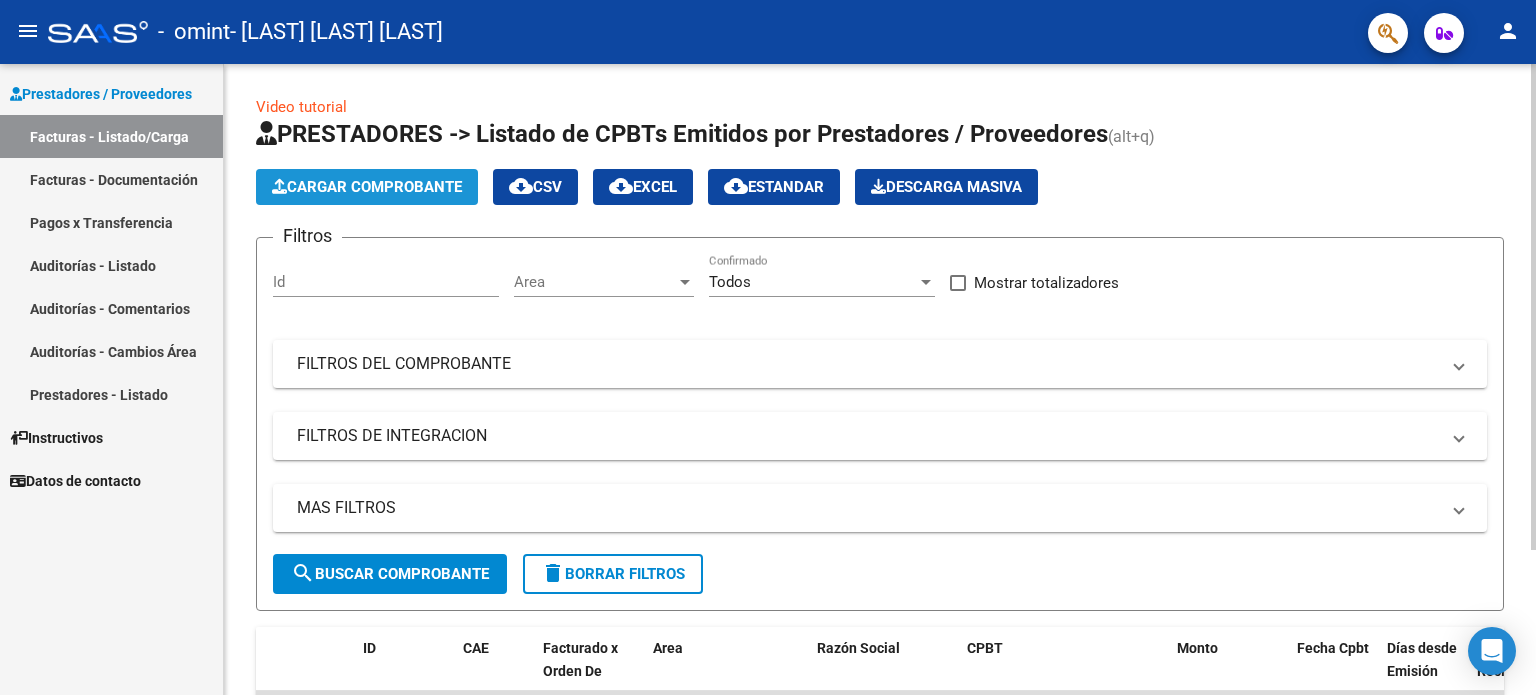 click on "Cargar Comprobante" 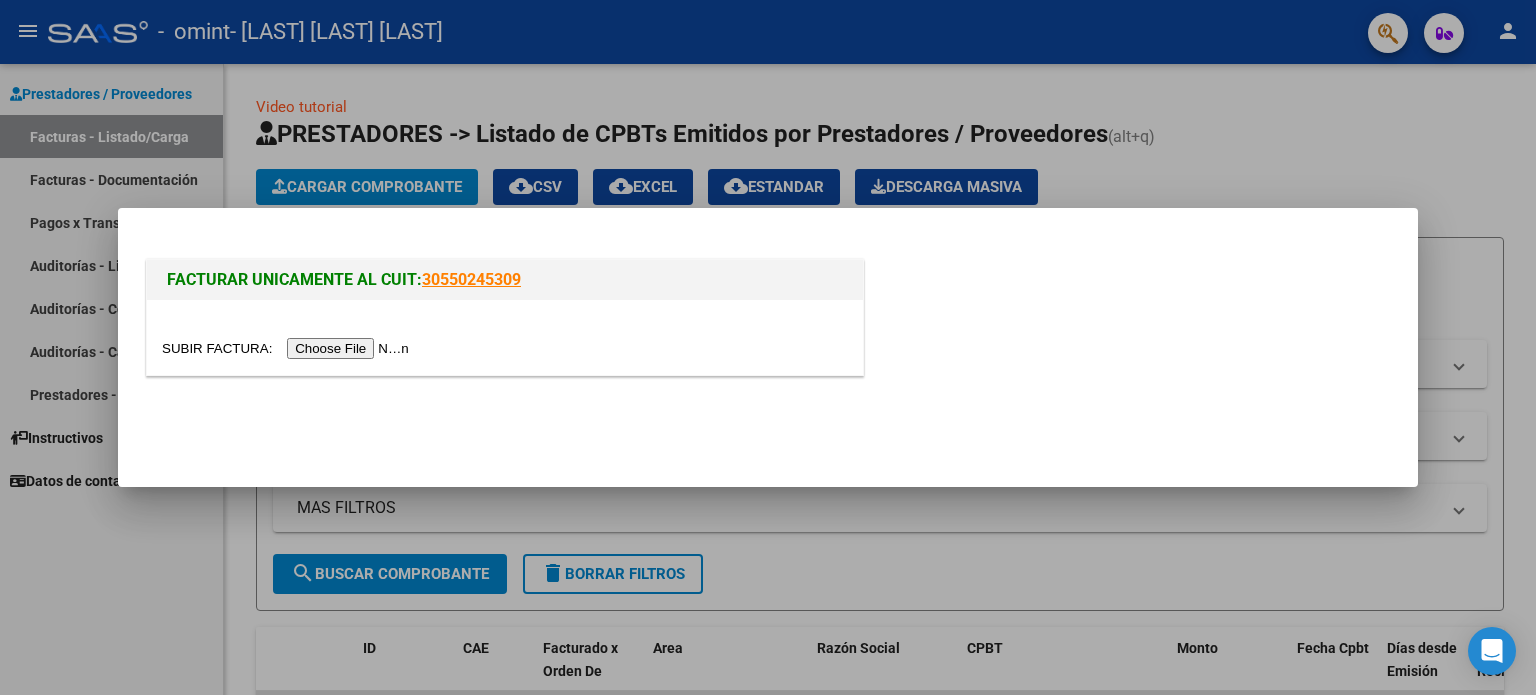 click at bounding box center [288, 348] 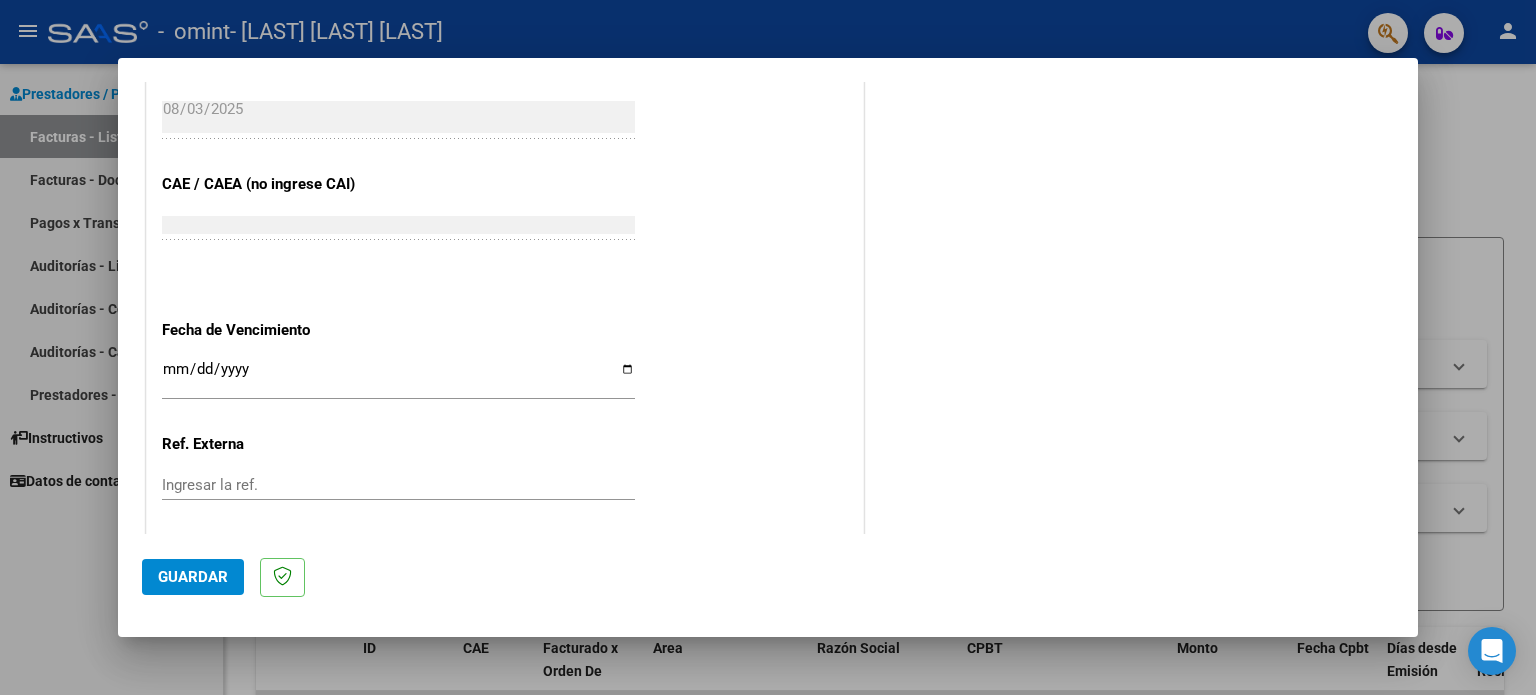 scroll, scrollTop: 1068, scrollLeft: 0, axis: vertical 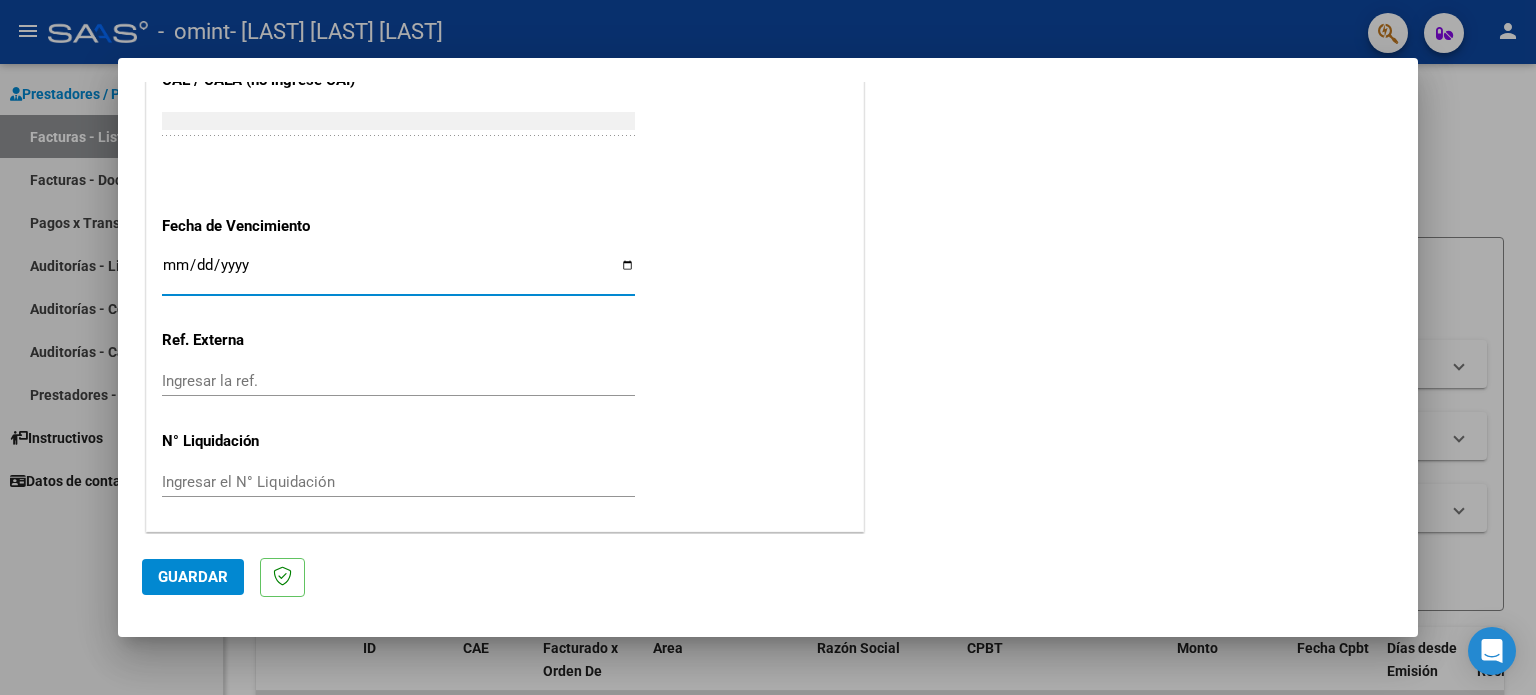 click on "Ingresar la fecha" at bounding box center [398, 273] 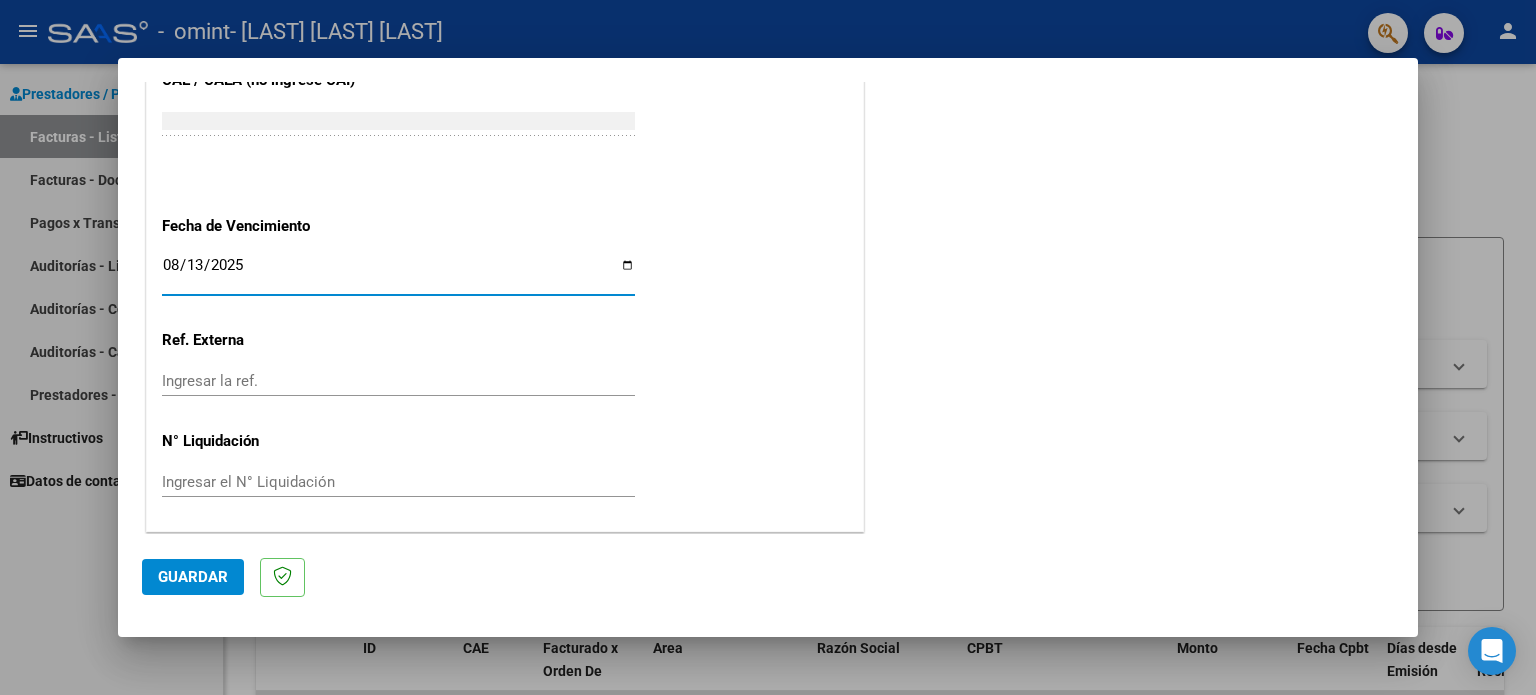 type on "2025-08-13" 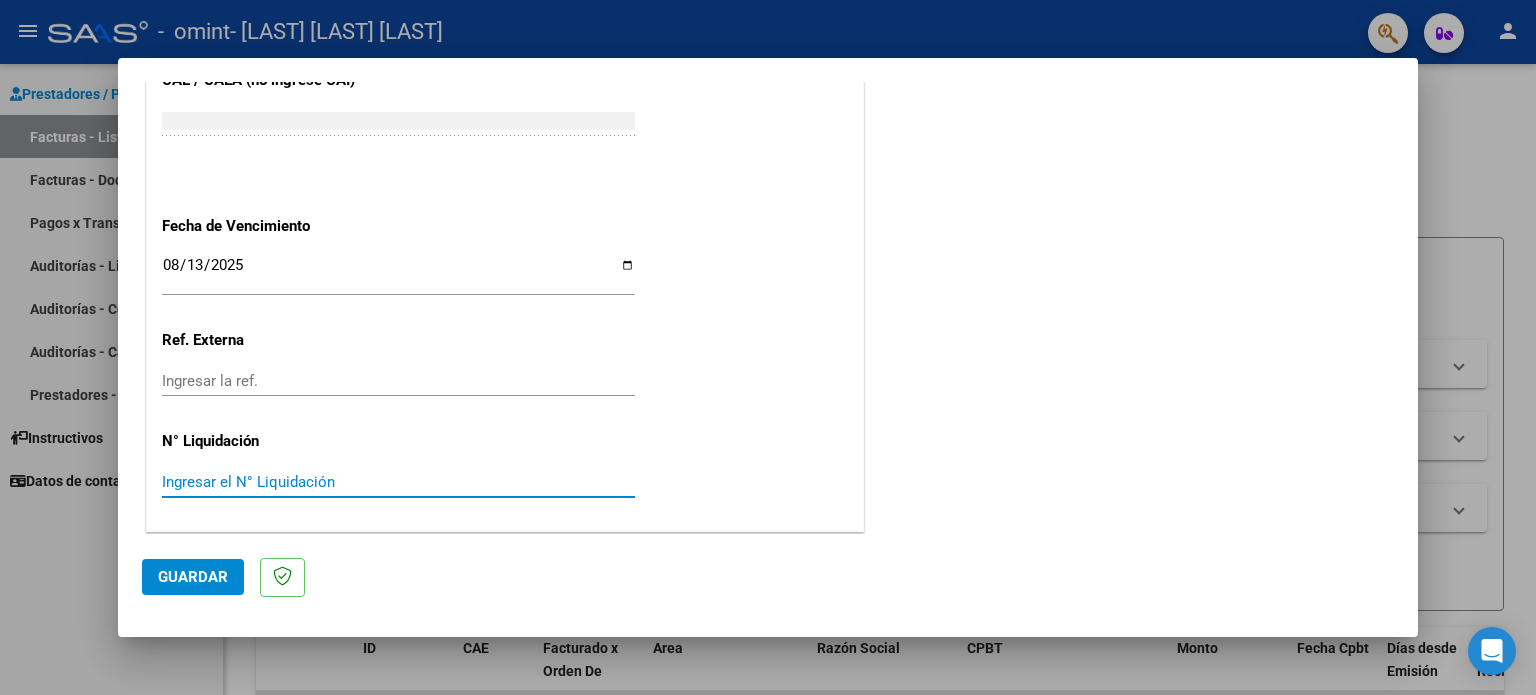 click on "Ingresar el N° Liquidación" at bounding box center [398, 482] 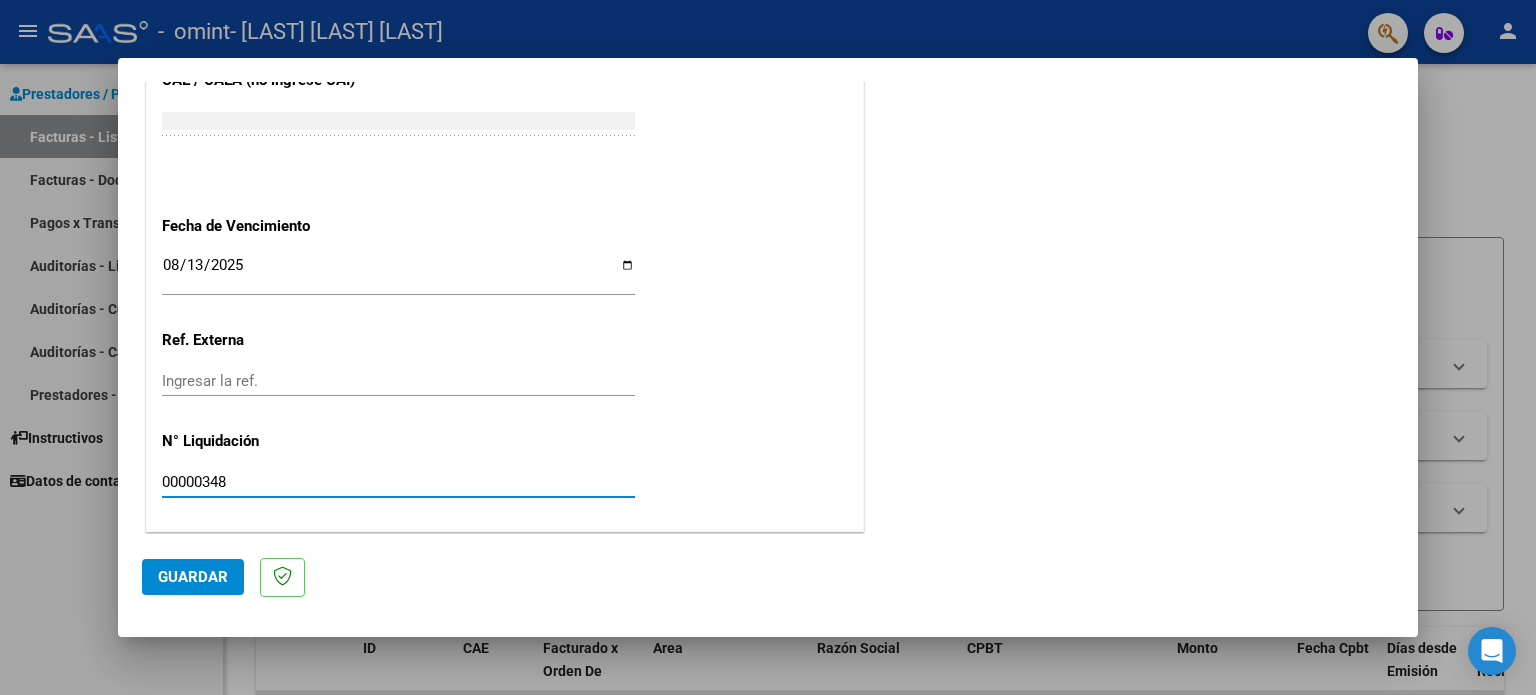 type on "00000348" 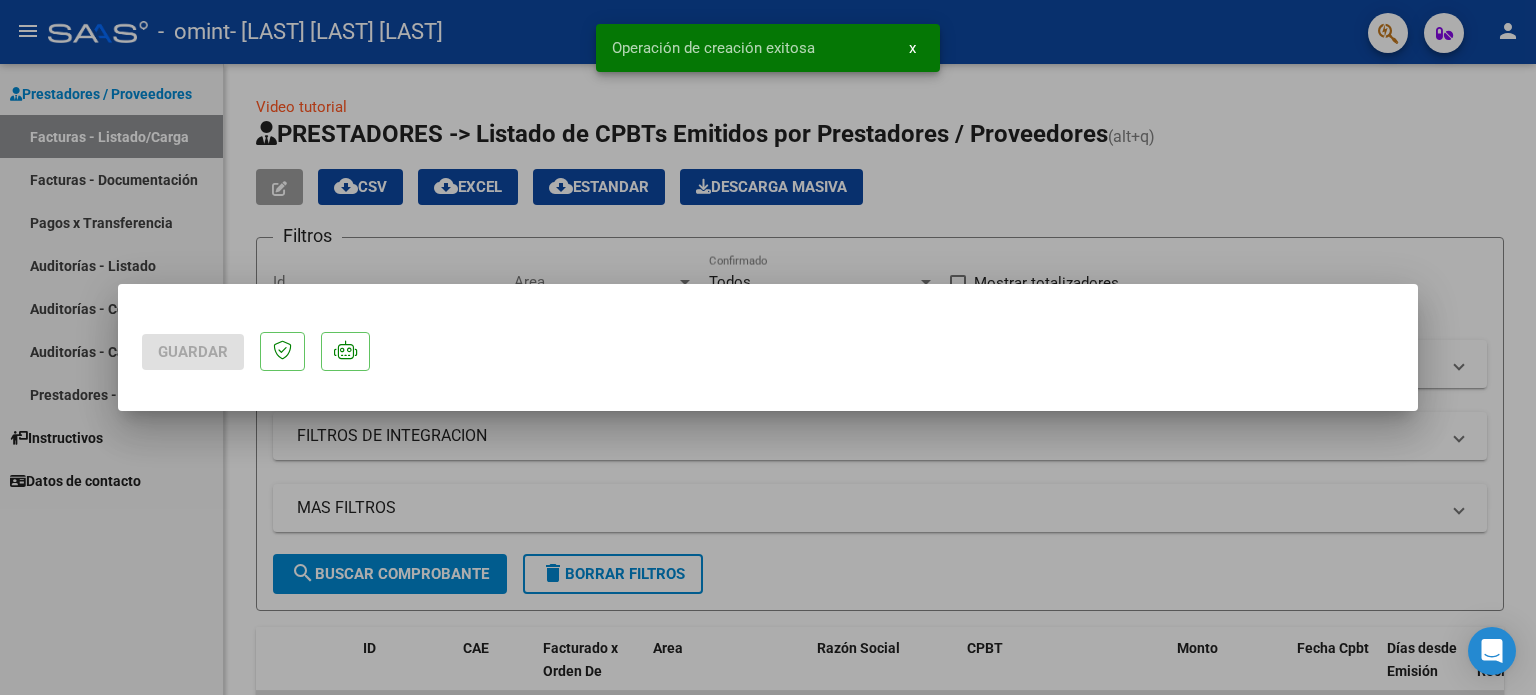 scroll, scrollTop: 0, scrollLeft: 0, axis: both 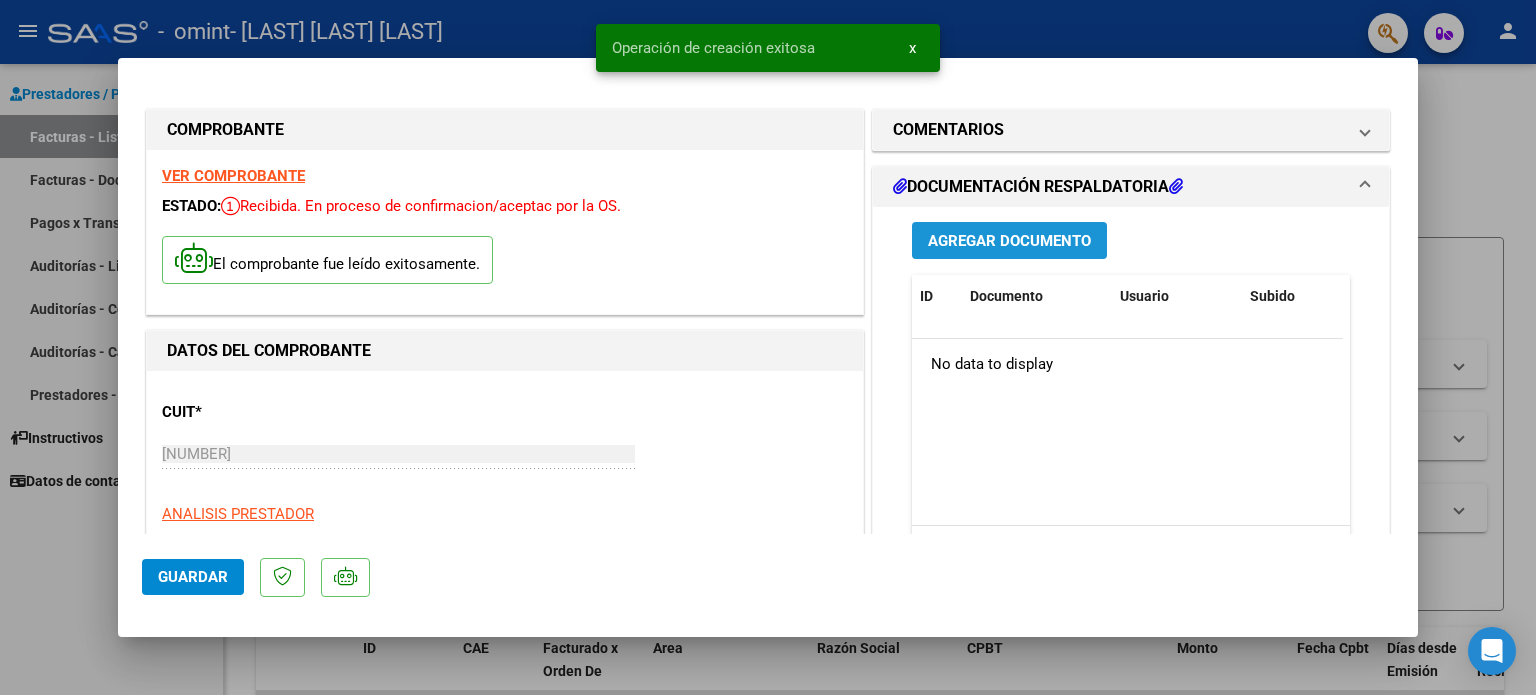 click on "Agregar Documento" at bounding box center (1009, 241) 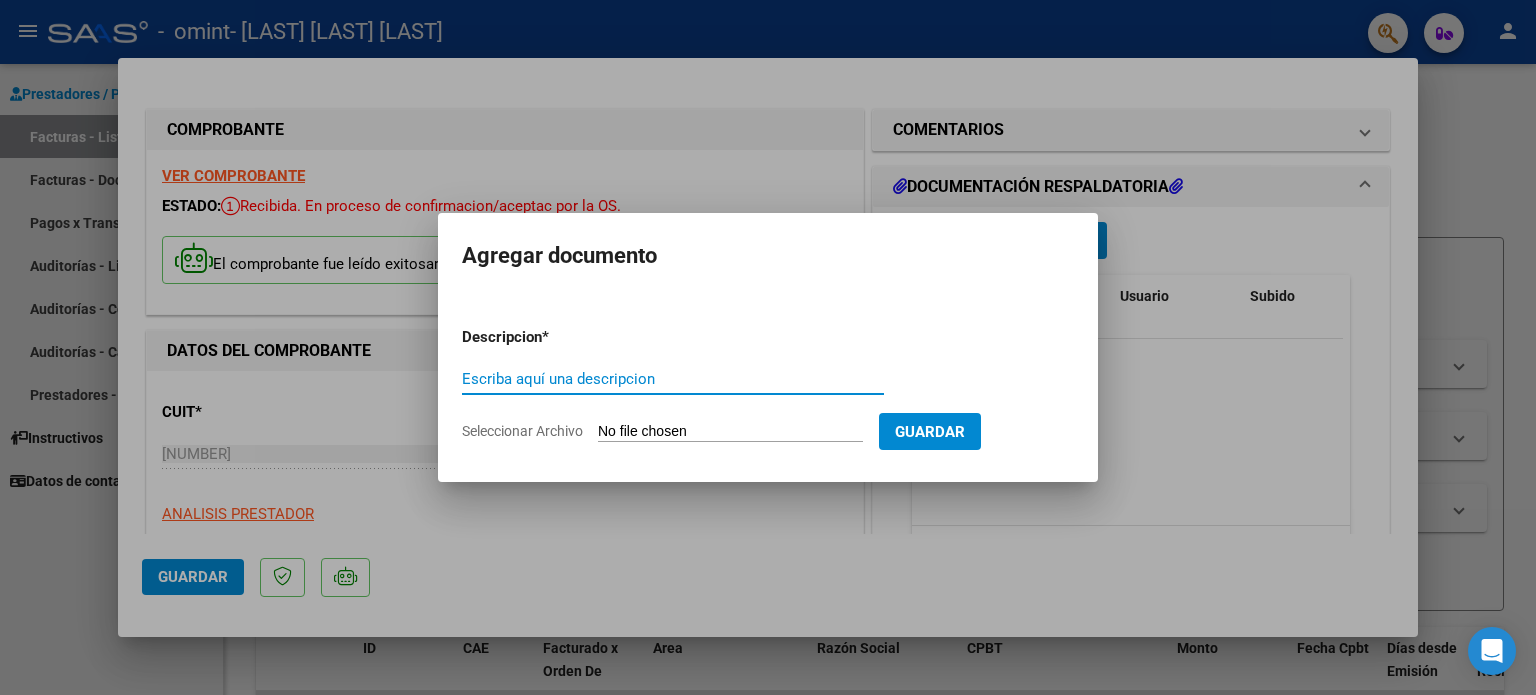 click on "Escriba aquí una descripcion" at bounding box center (673, 379) 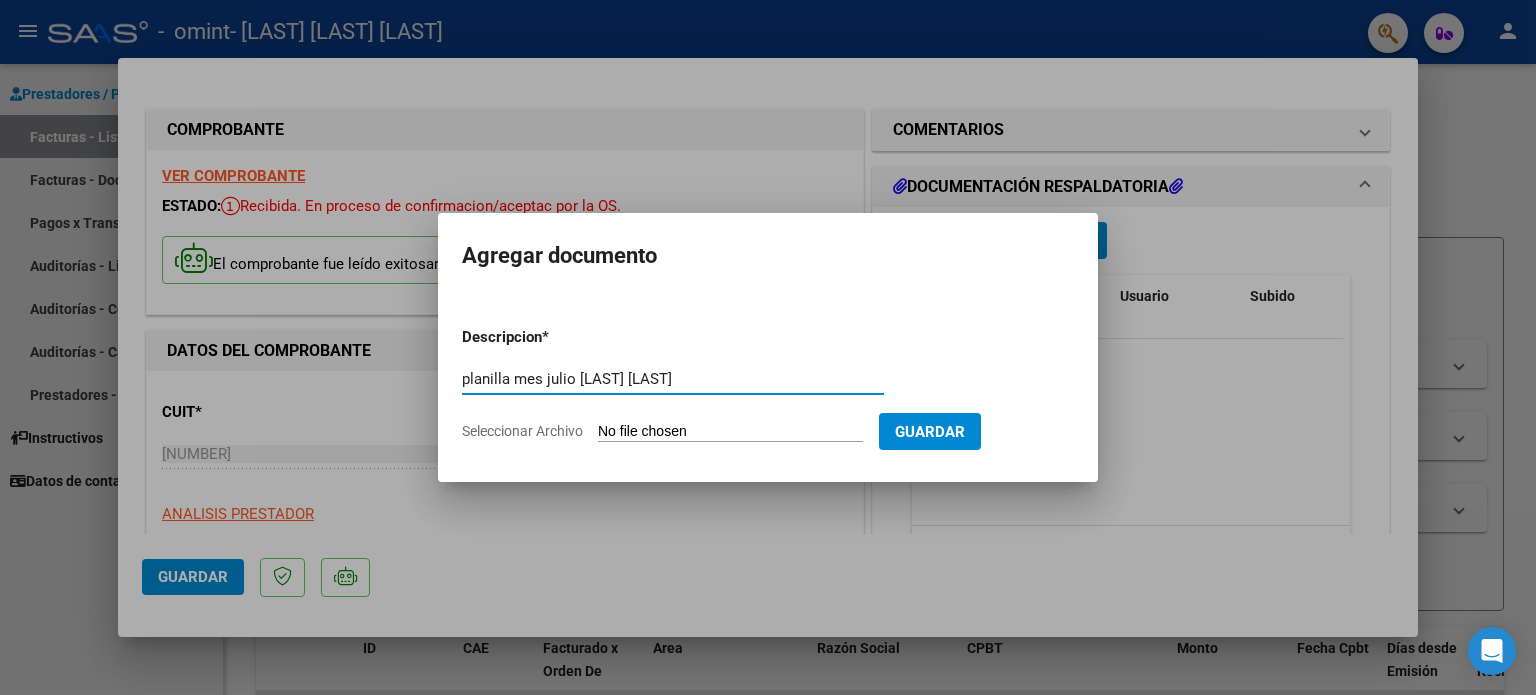 type on "planilla mes julio [LAST] [LAST]" 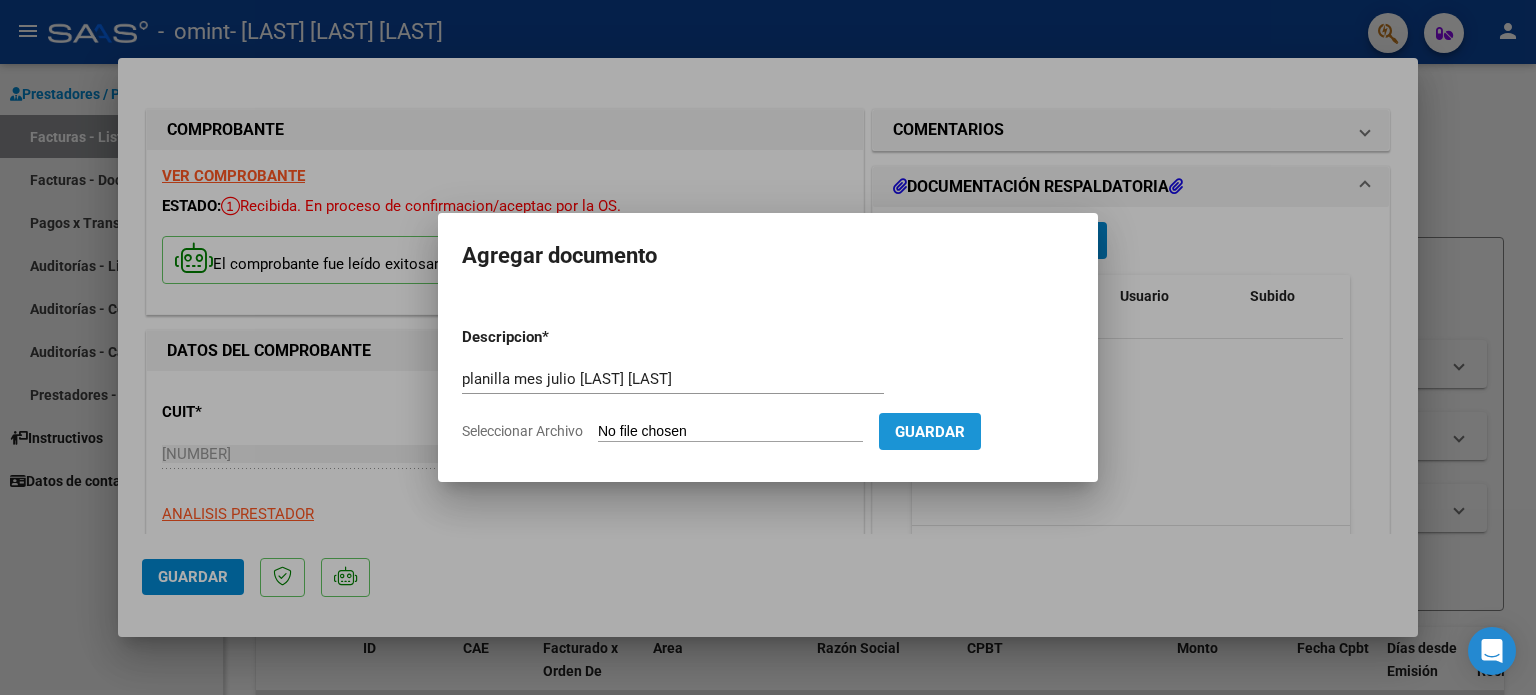 click on "Guardar" at bounding box center (930, 432) 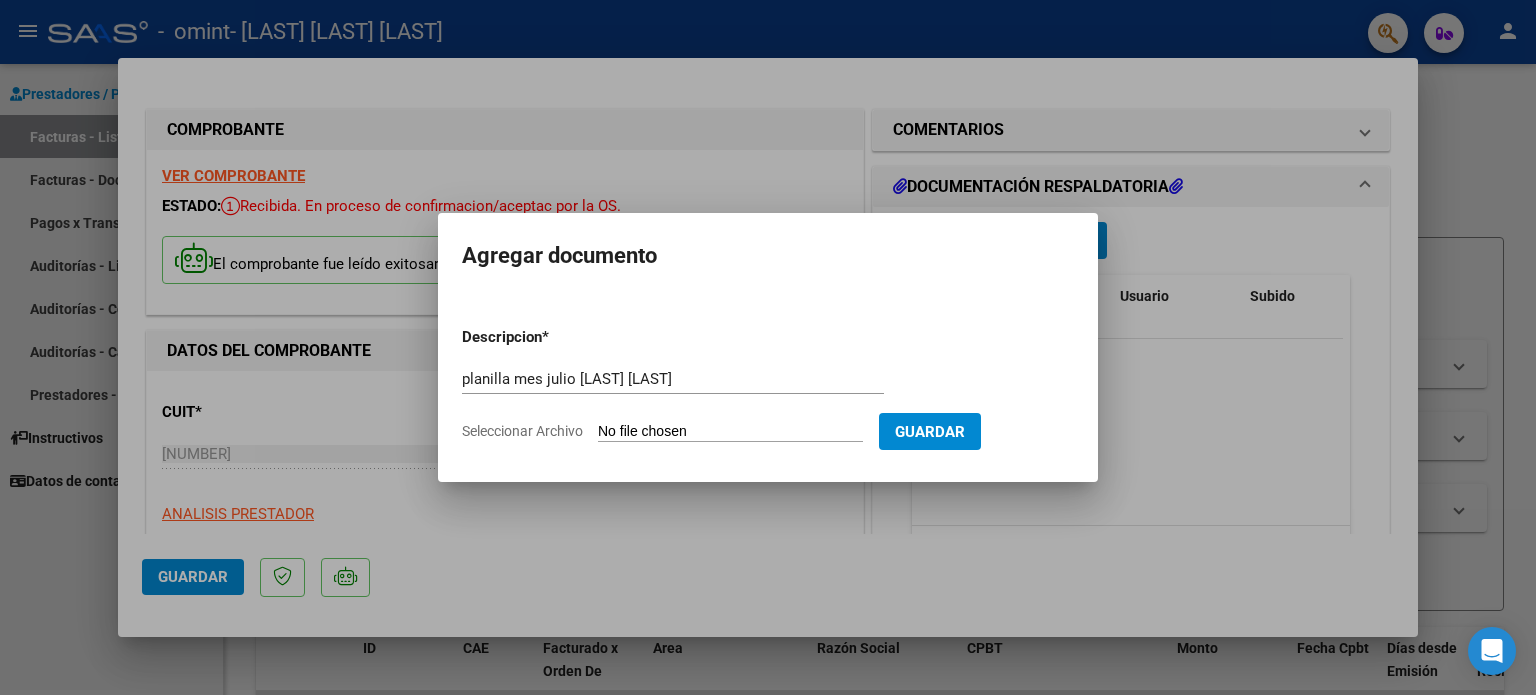 click on "Seleccionar Archivo" at bounding box center (730, 432) 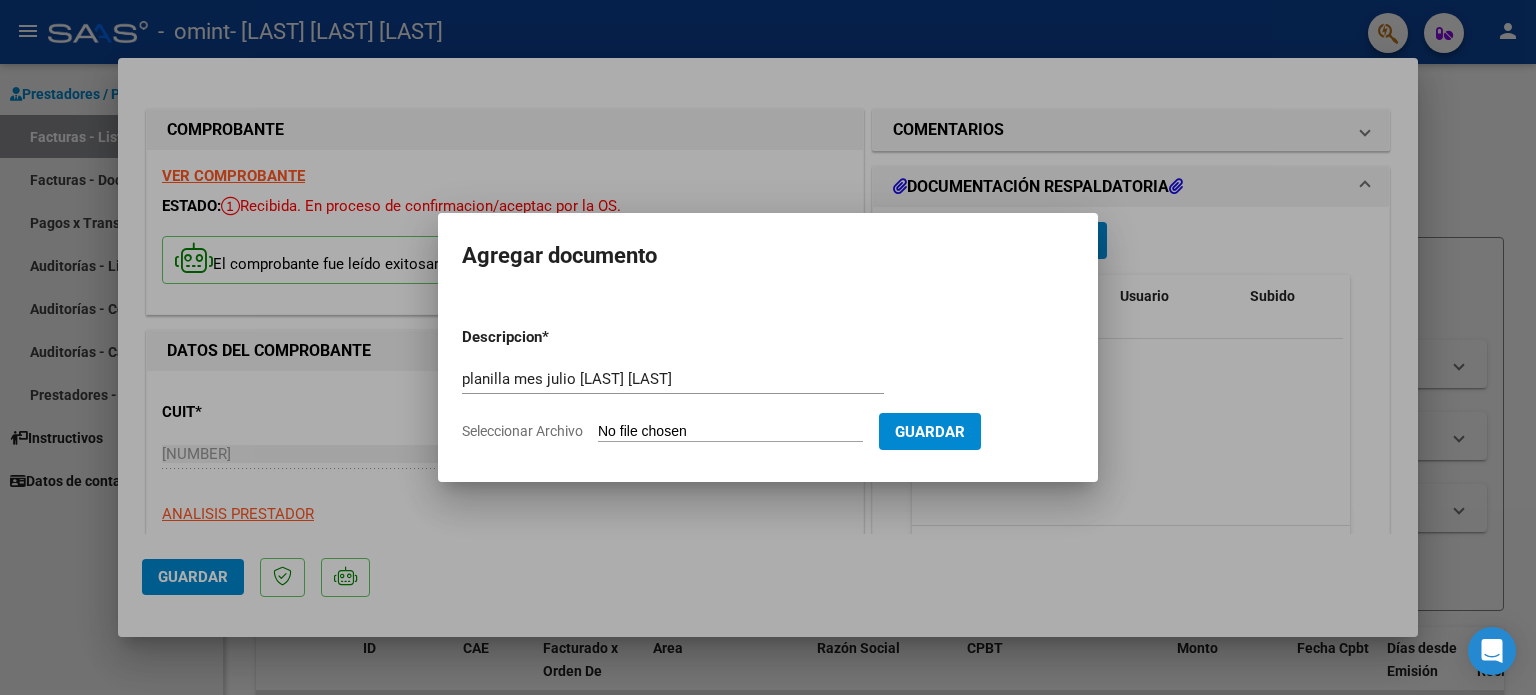 type on "C:\fakepath\planilla julio [LAST] [LAST] (1).pdf" 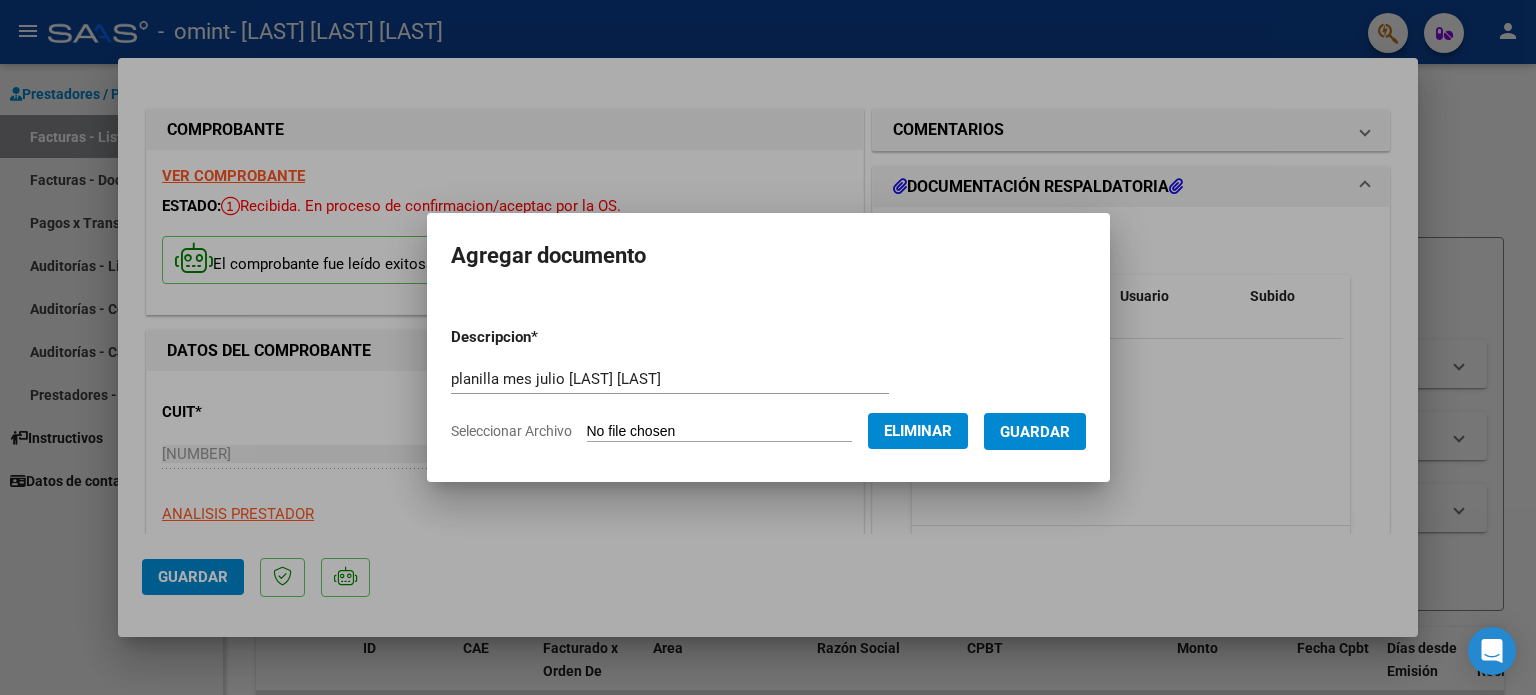 click on "Guardar" at bounding box center [1035, 432] 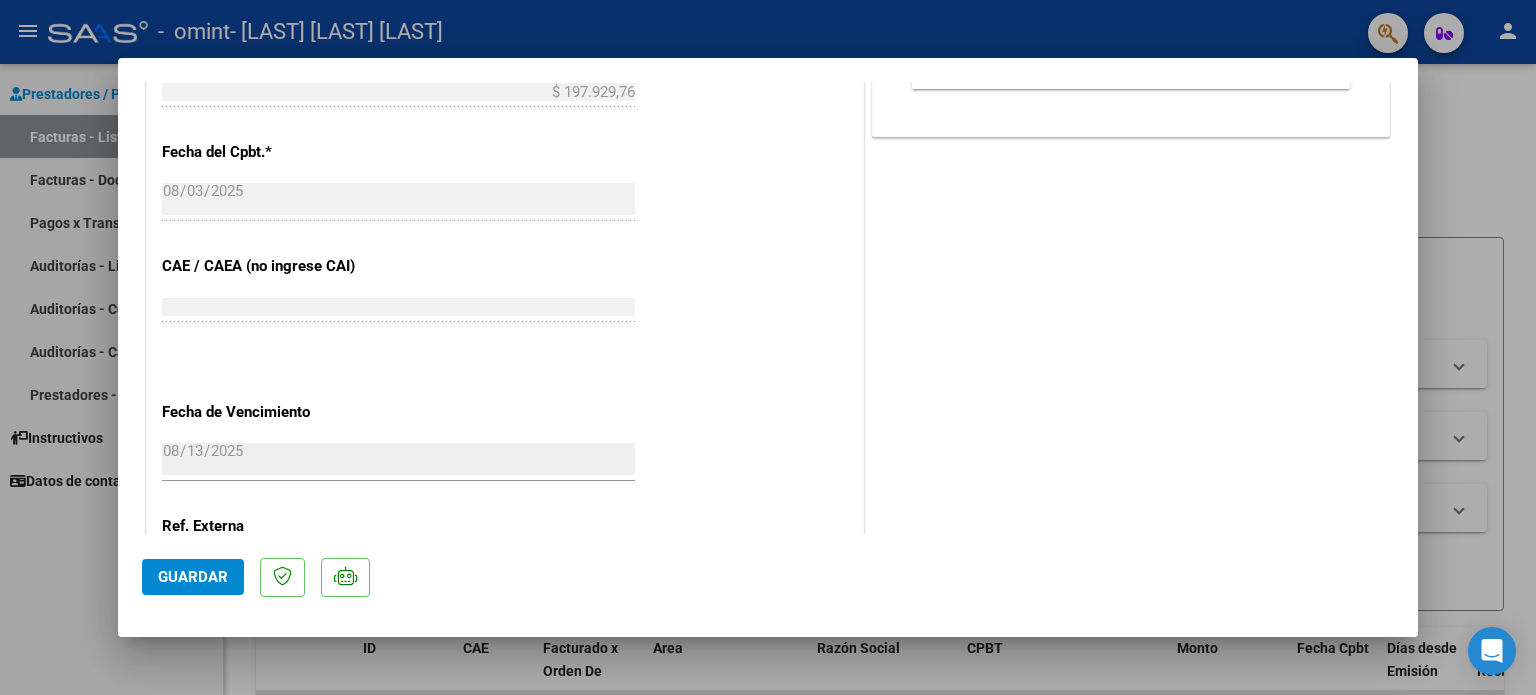 scroll, scrollTop: 1144, scrollLeft: 0, axis: vertical 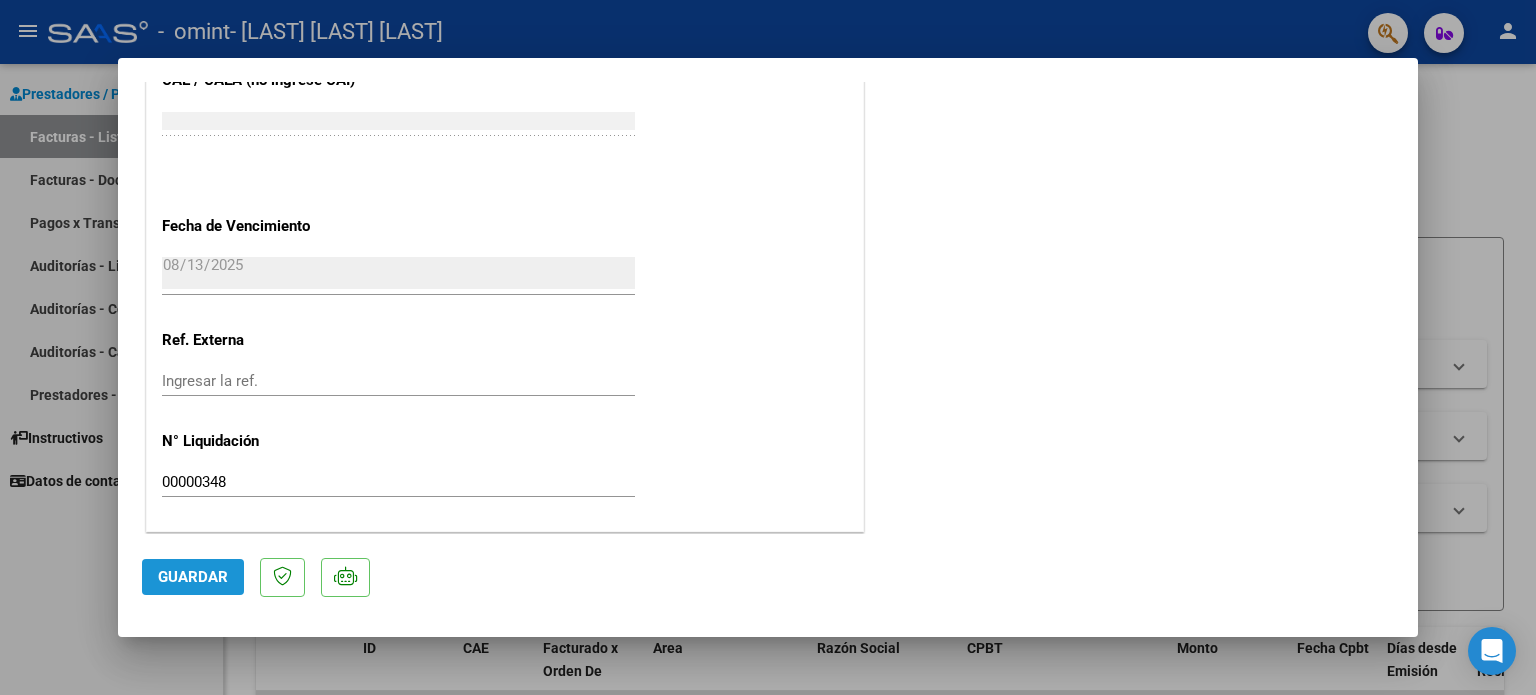 click on "Guardar" 